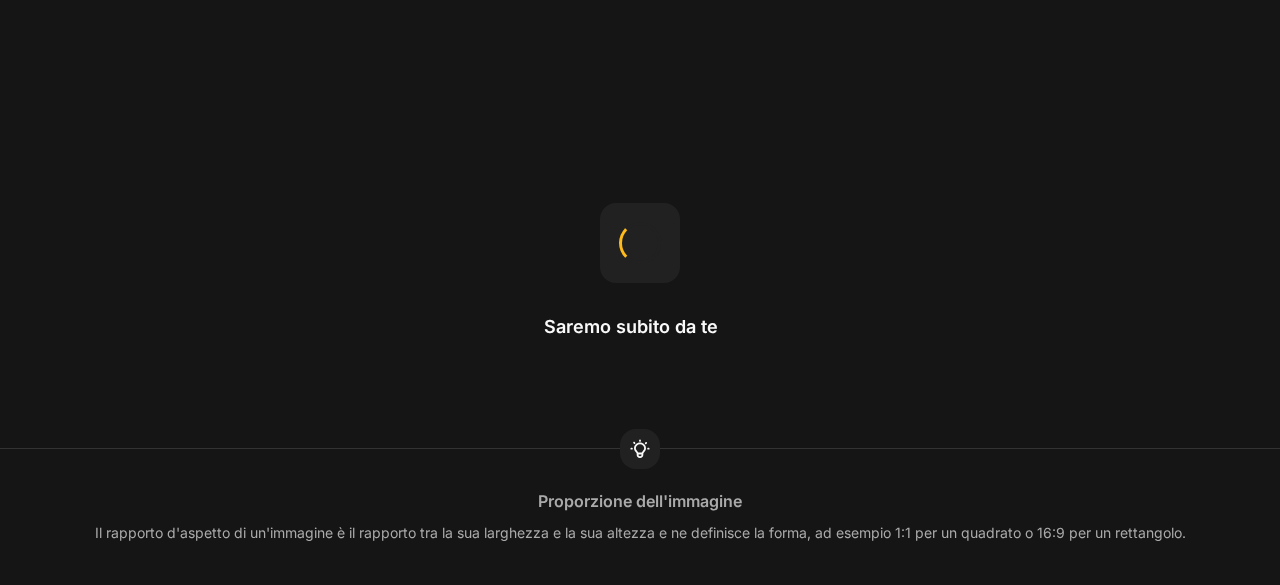 scroll, scrollTop: 0, scrollLeft: 0, axis: both 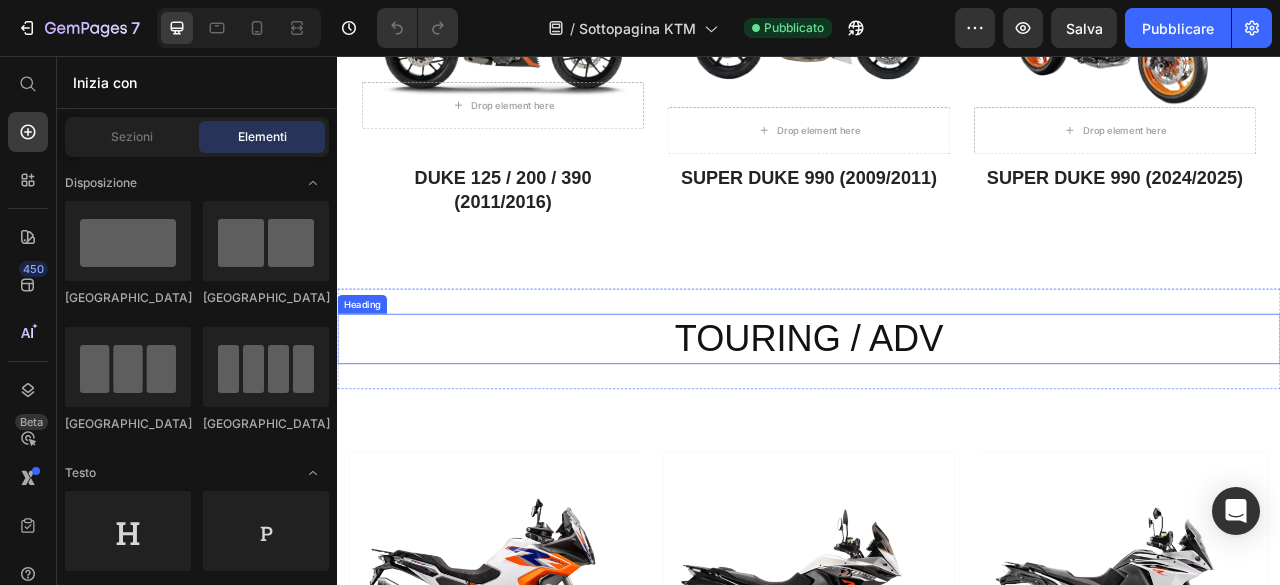 click on "TOURING / ADV" at bounding box center (937, 416) 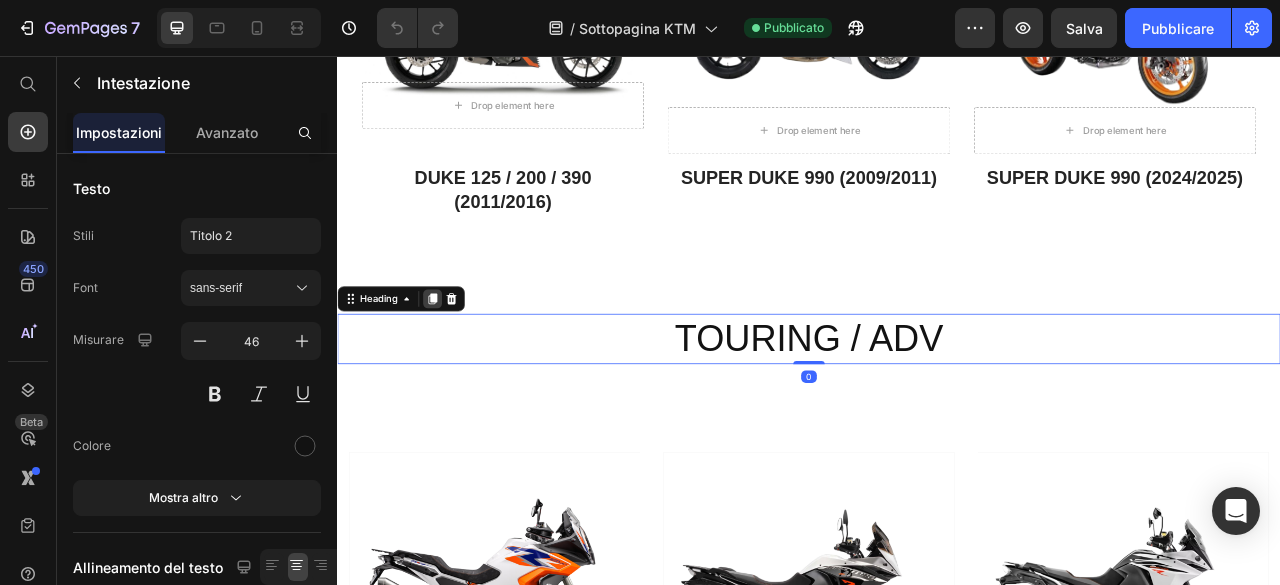 click 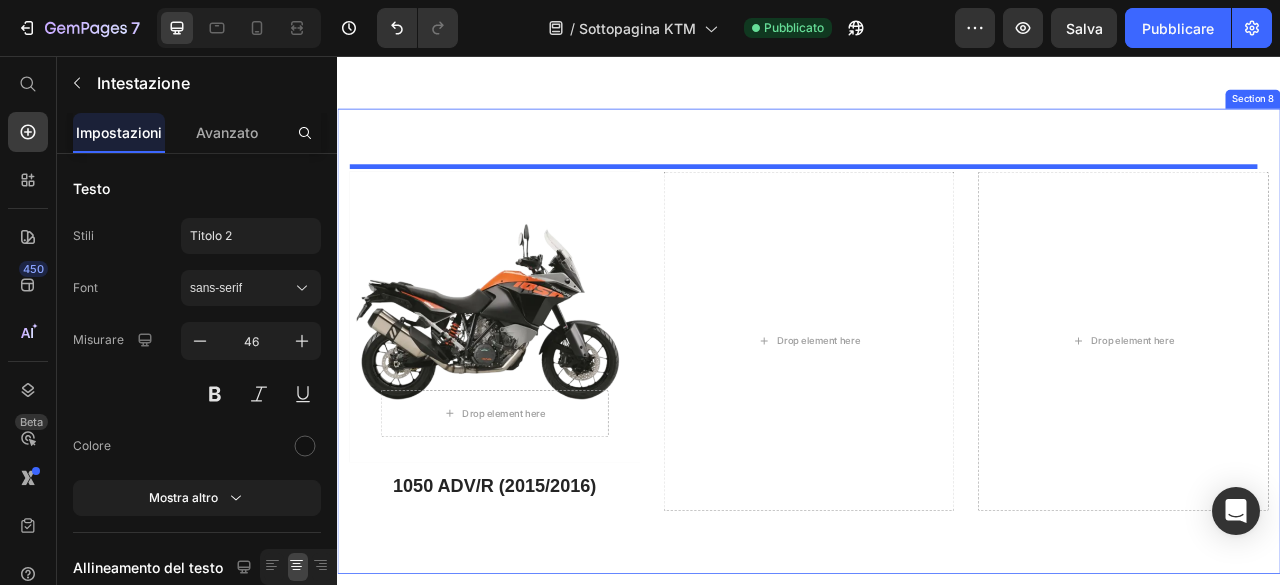 scroll, scrollTop: 3054, scrollLeft: 0, axis: vertical 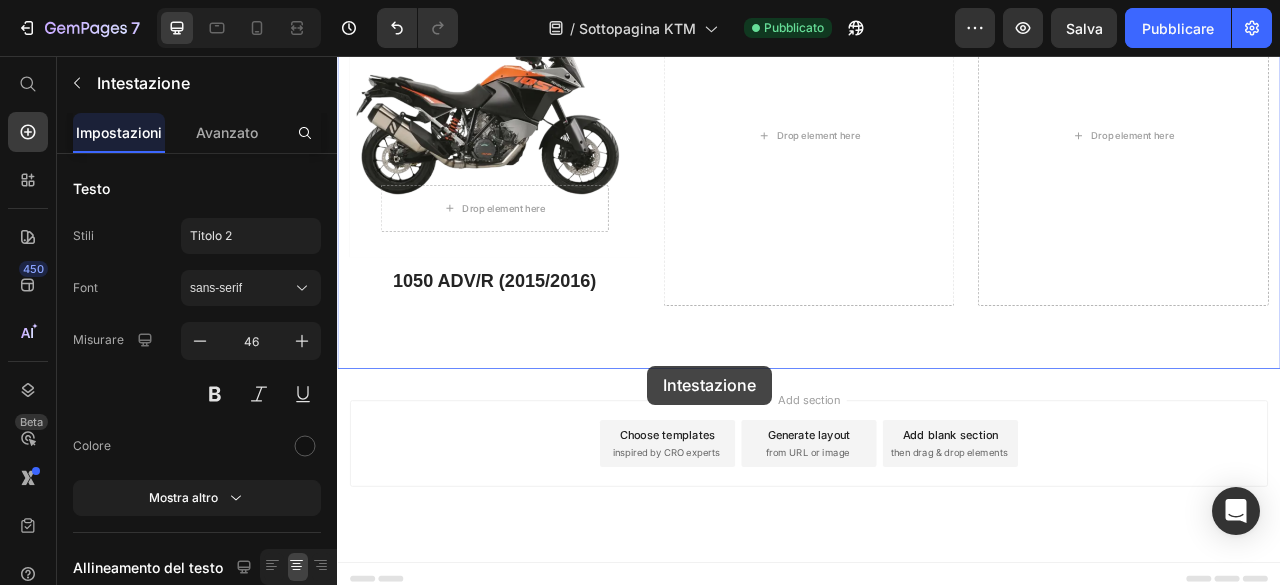drag, startPoint x: 697, startPoint y: 528, endPoint x: 731, endPoint y: 450, distance: 85.08819 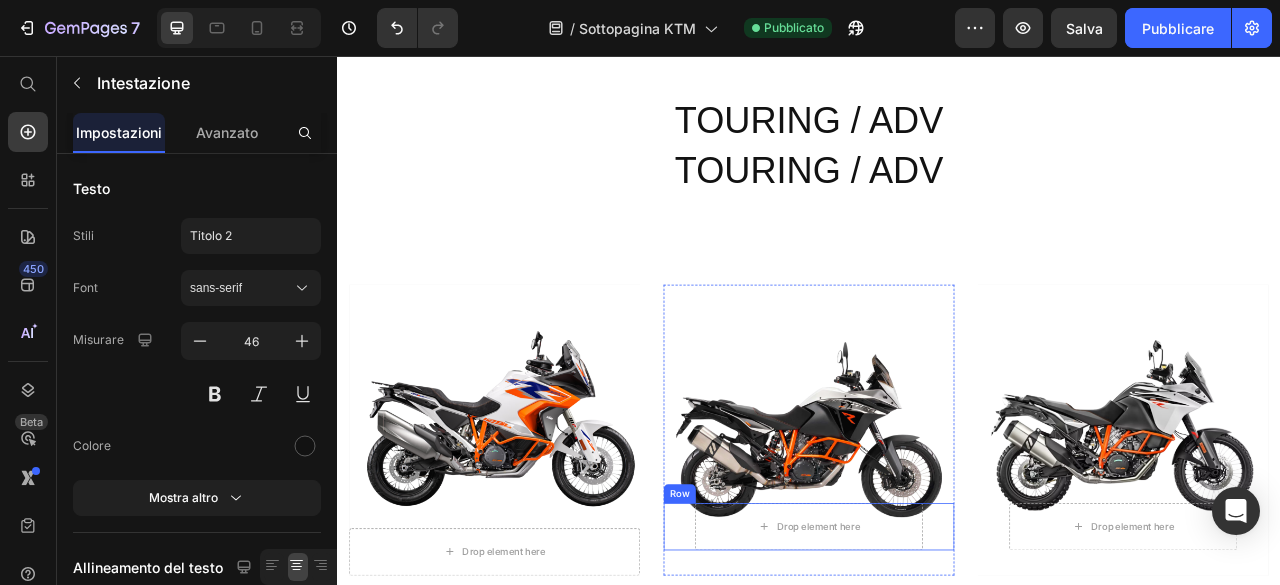 scroll, scrollTop: 2054, scrollLeft: 0, axis: vertical 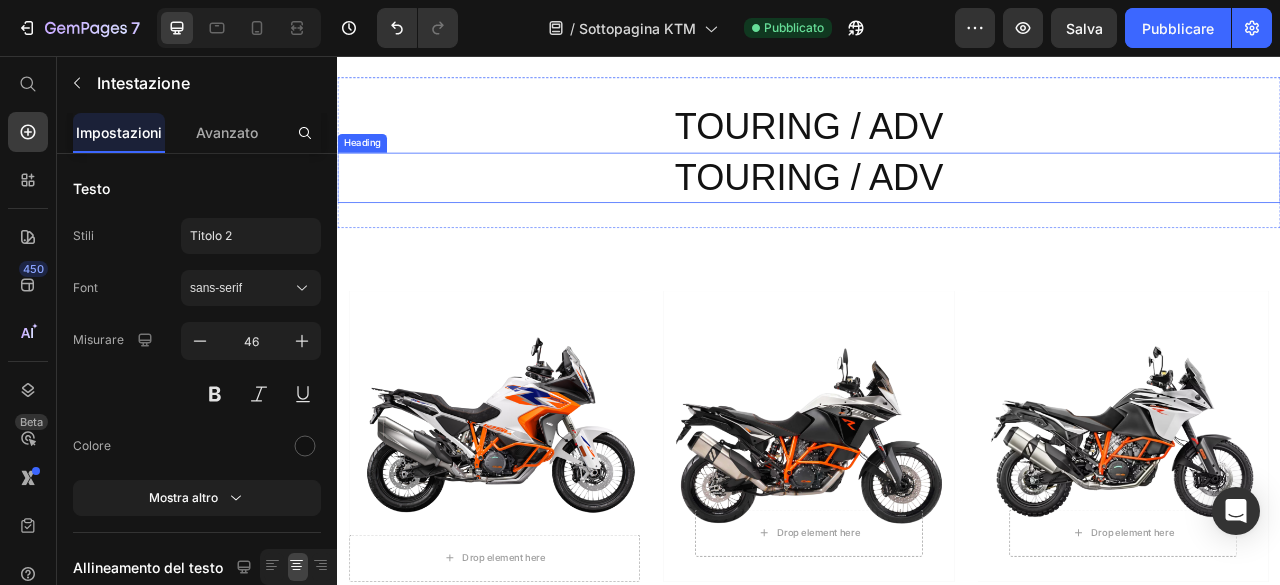 click on "TOURING / ADV" at bounding box center (937, 211) 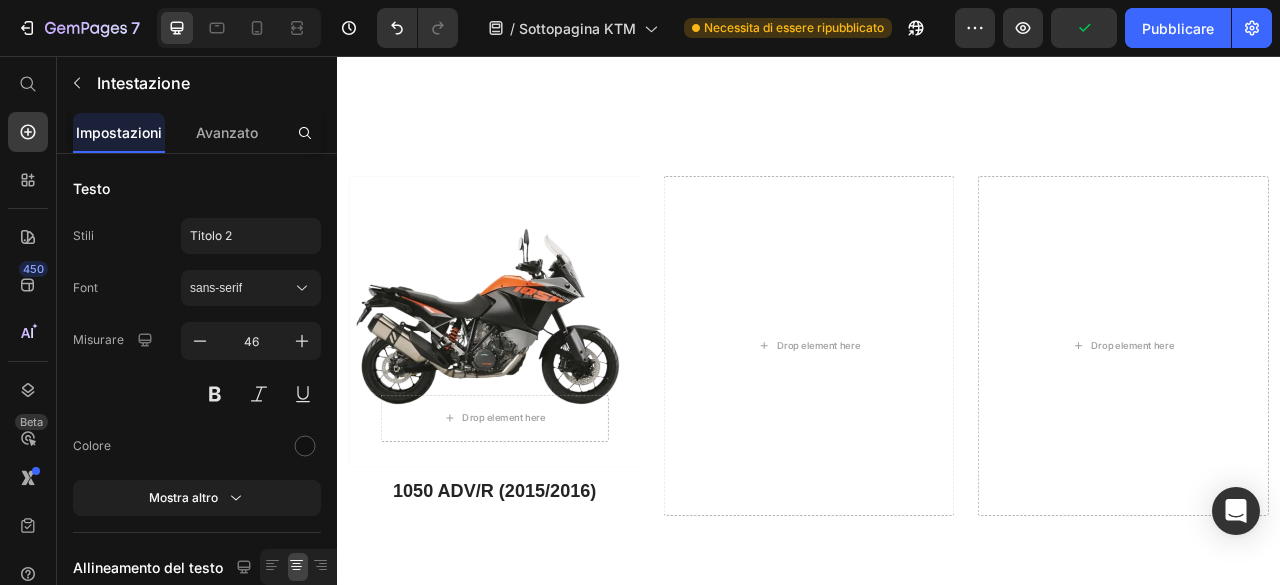type on "16" 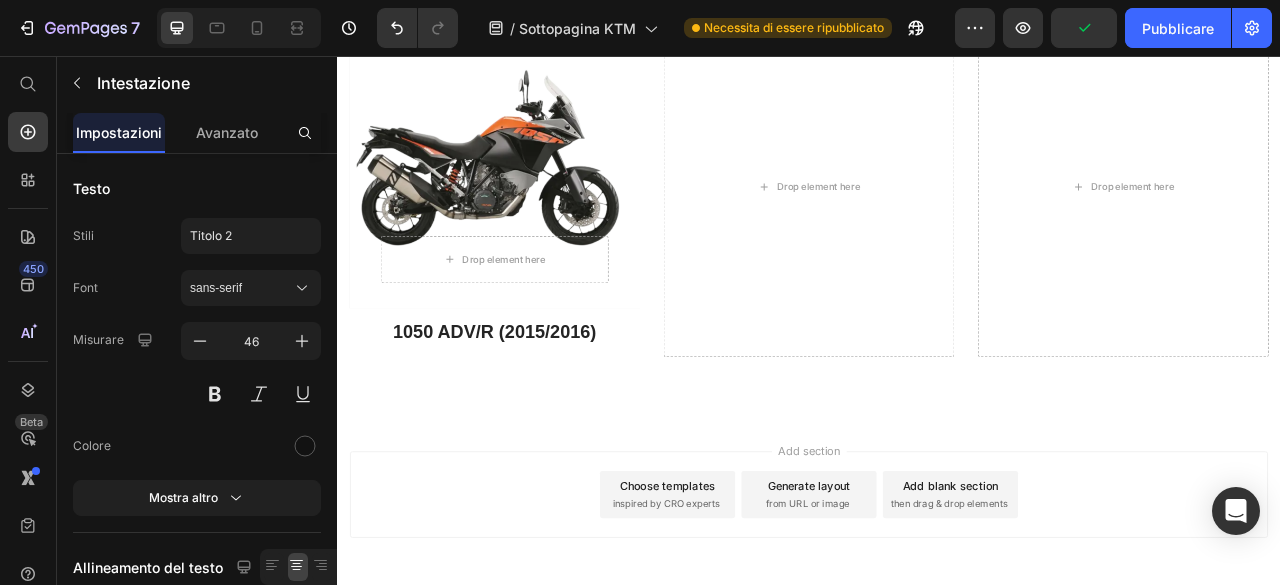 scroll, scrollTop: 3042, scrollLeft: 0, axis: vertical 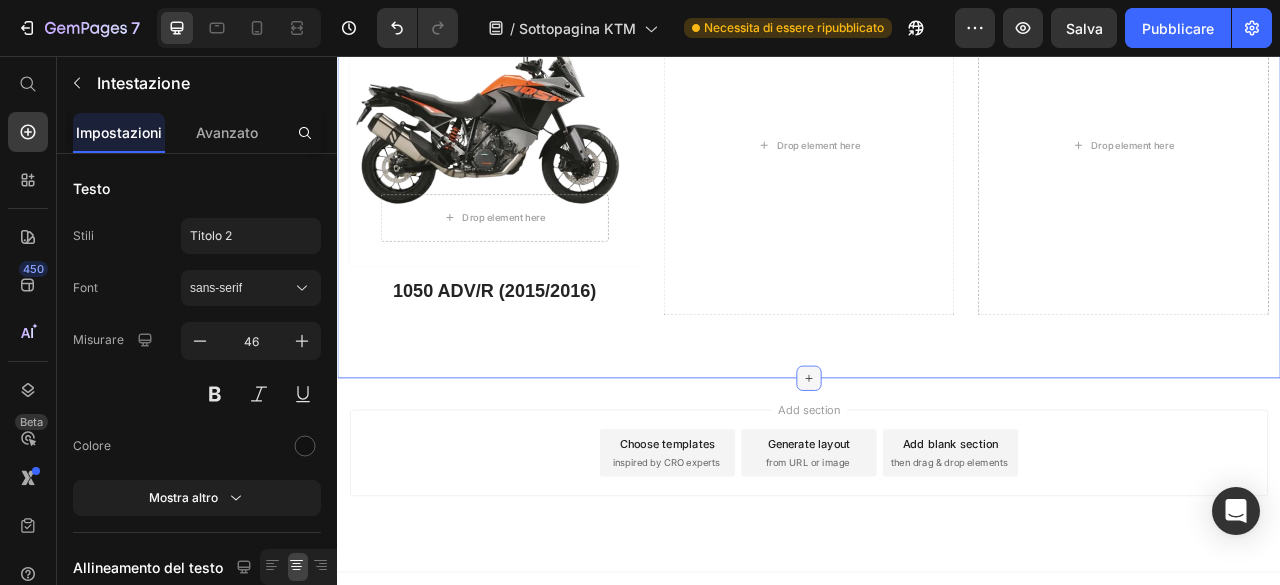 drag, startPoint x: 687, startPoint y: 212, endPoint x: 930, endPoint y: 451, distance: 340.83722 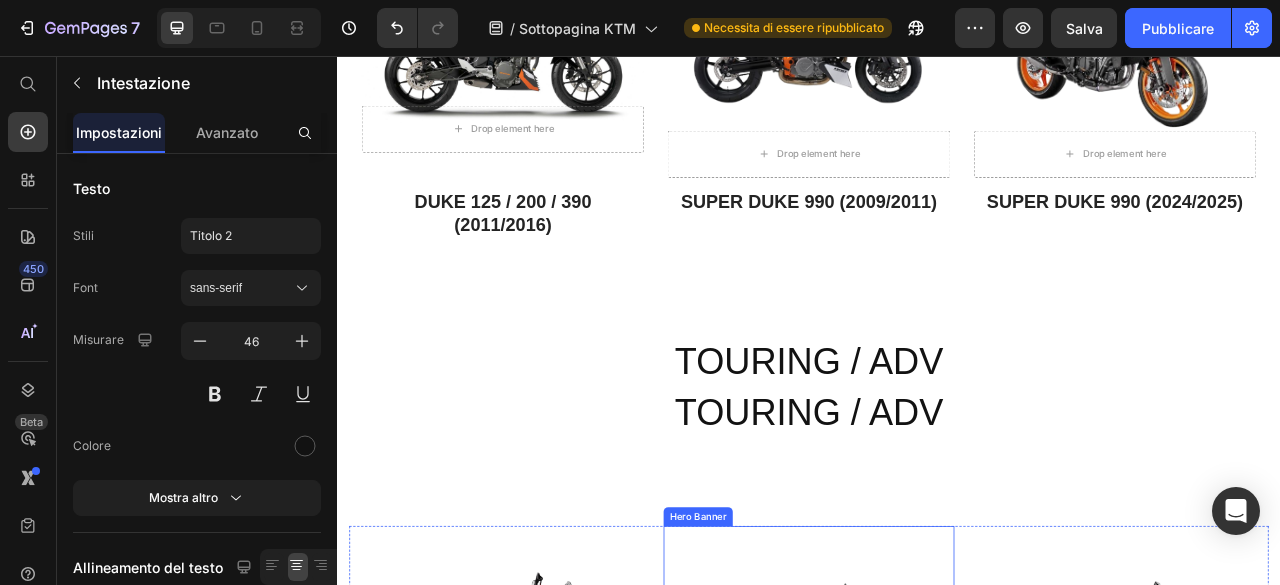 scroll, scrollTop: 1742, scrollLeft: 0, axis: vertical 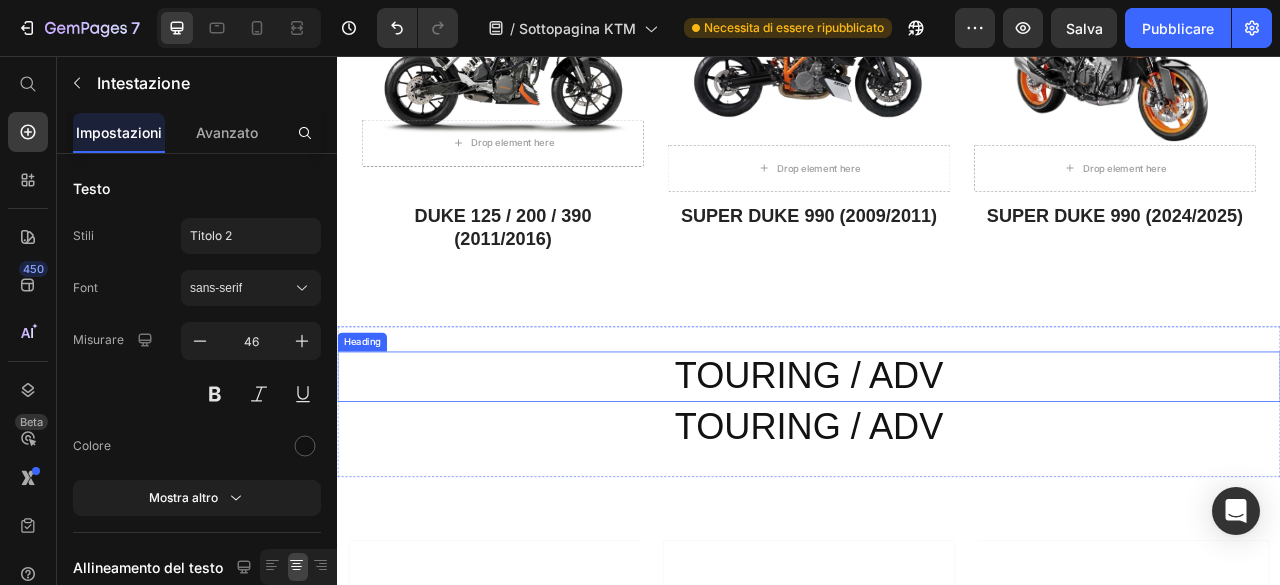 click on "TOURING / ADV" at bounding box center [937, 464] 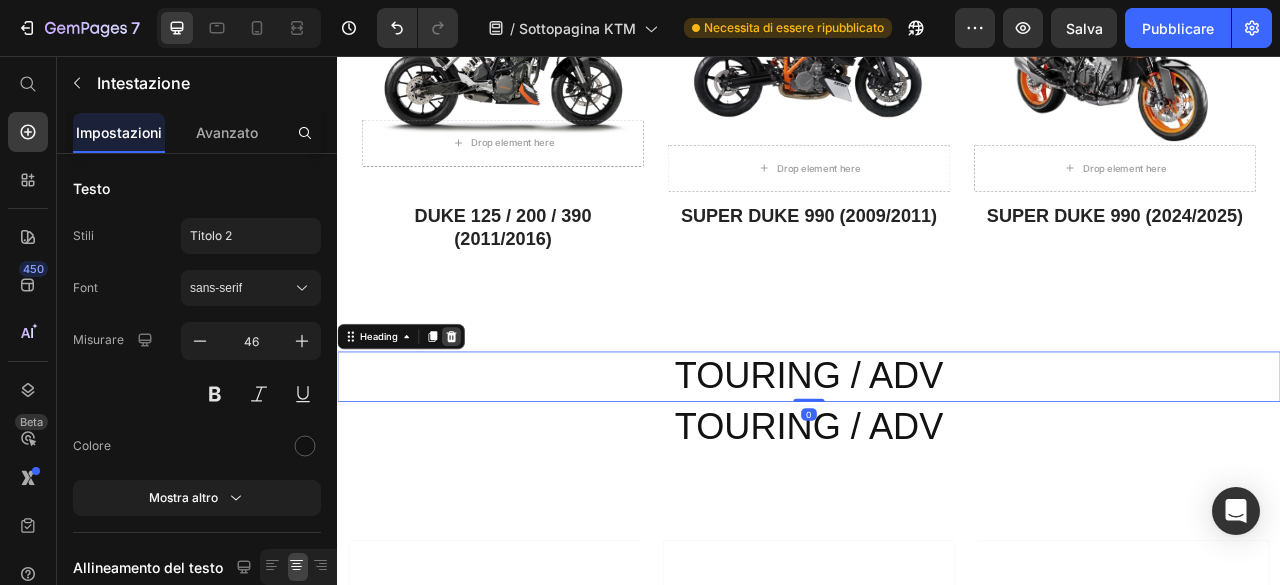 click 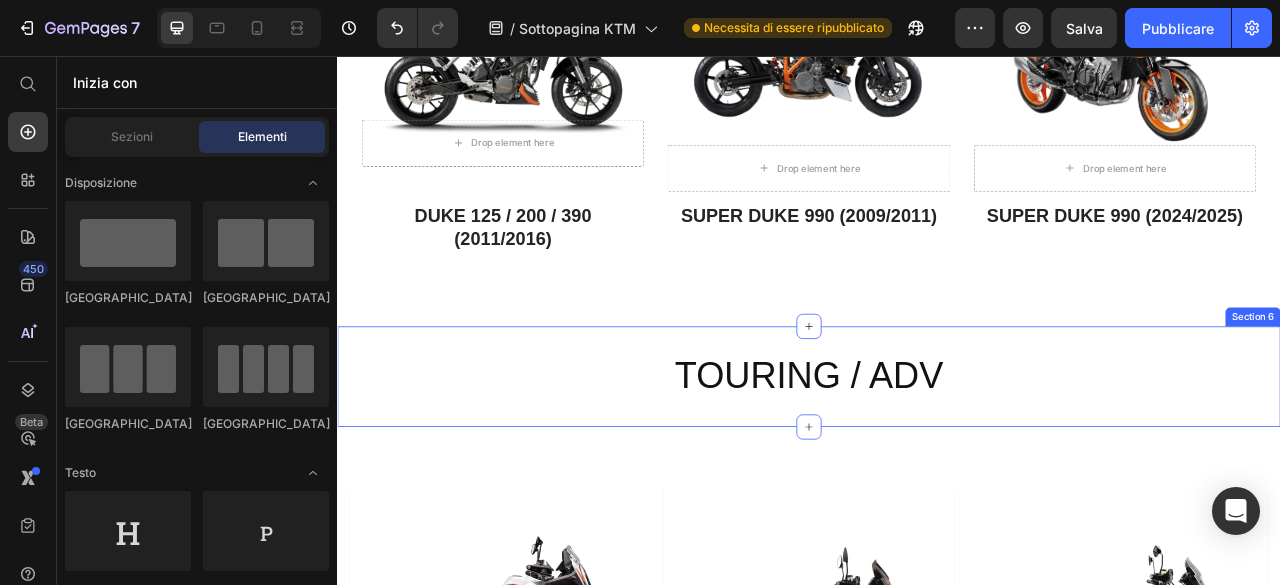click on "TOURING / ADV Heading Section 6" at bounding box center (937, 464) 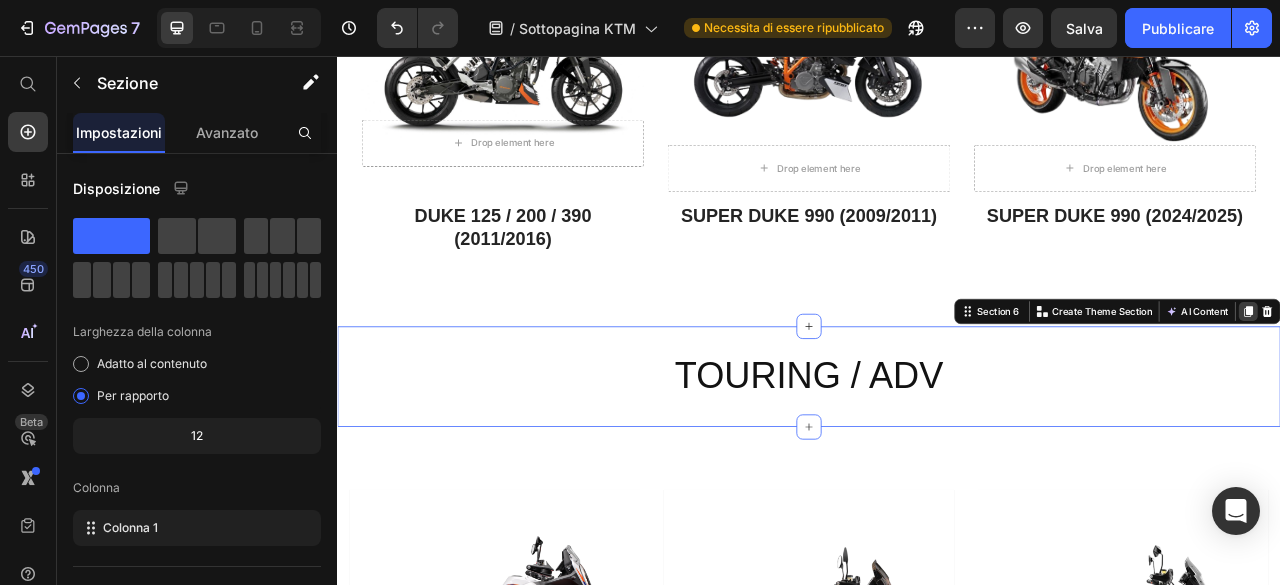 click 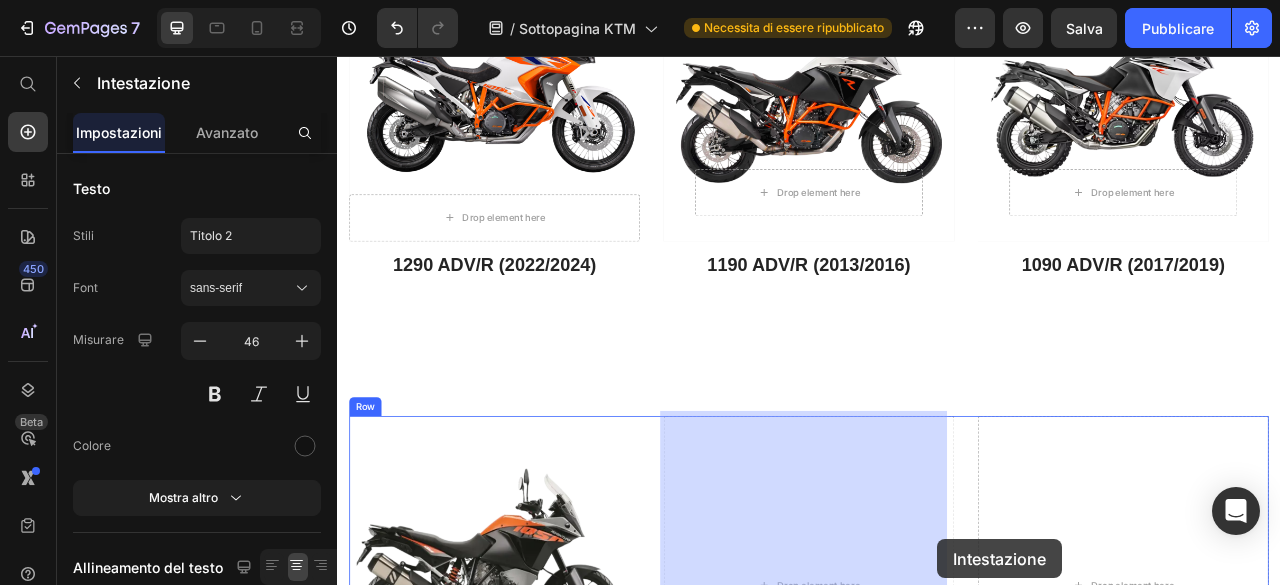 scroll, scrollTop: 3118, scrollLeft: 0, axis: vertical 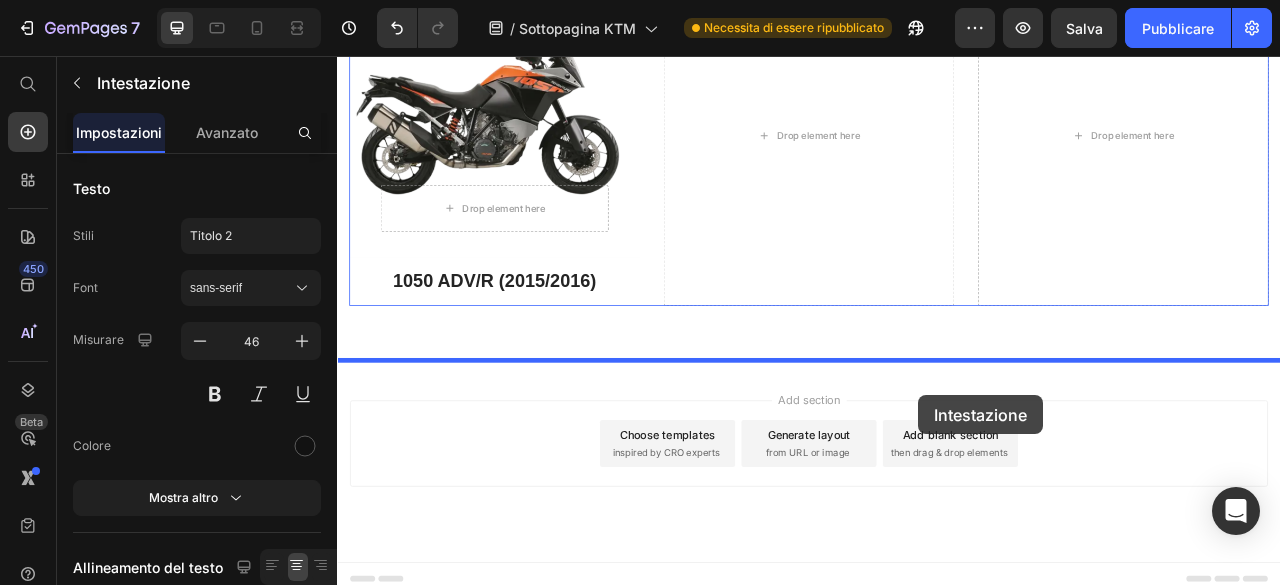 drag, startPoint x: 1015, startPoint y: 548, endPoint x: 1076, endPoint y: 488, distance: 85.56284 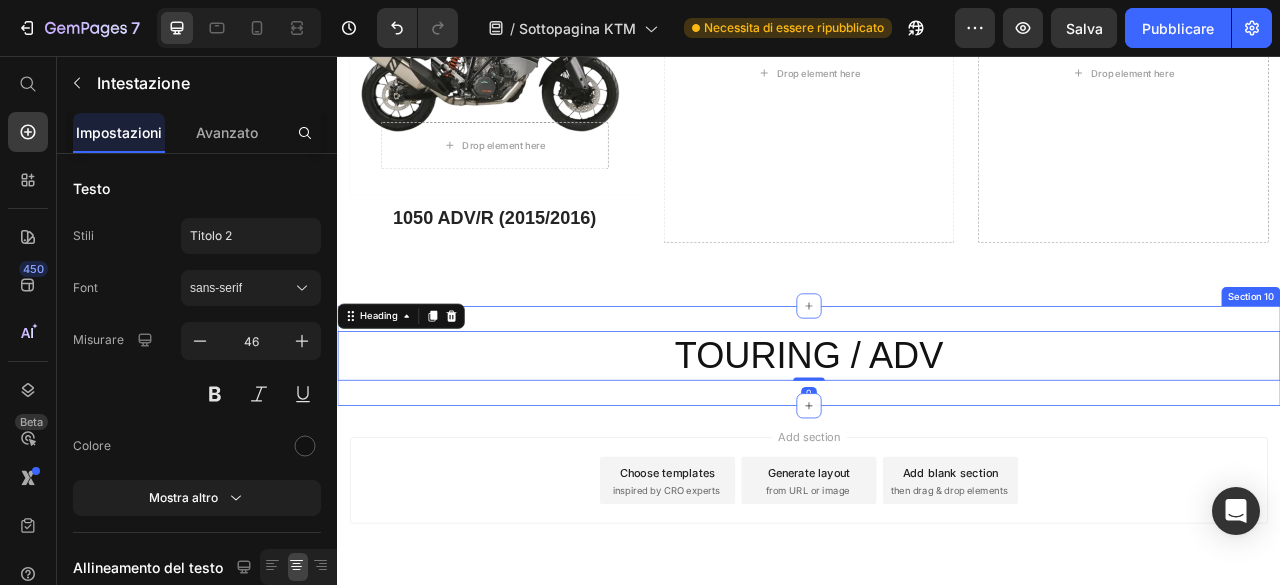 scroll, scrollTop: 3218, scrollLeft: 0, axis: vertical 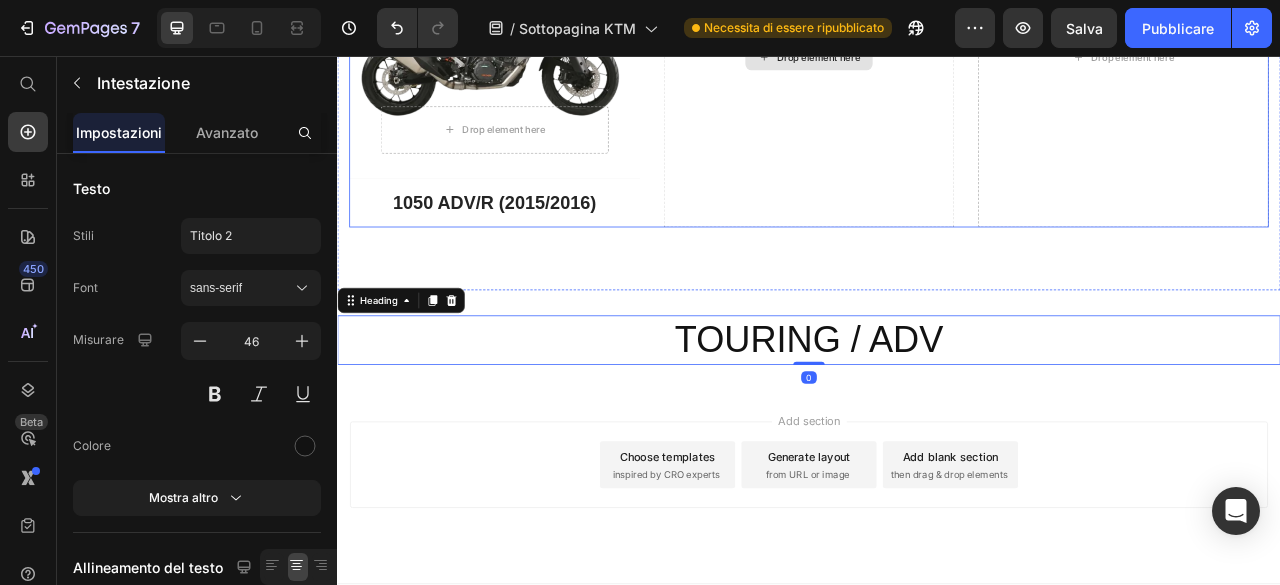 click on "Drop element here" at bounding box center [937, 58] 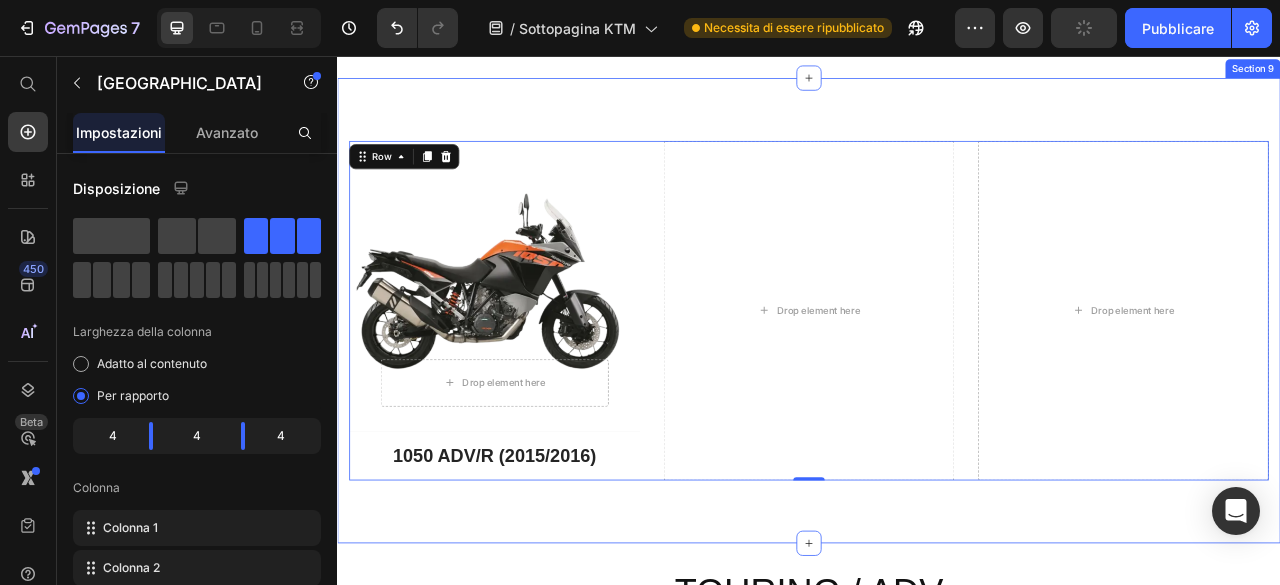 scroll, scrollTop: 2742, scrollLeft: 0, axis: vertical 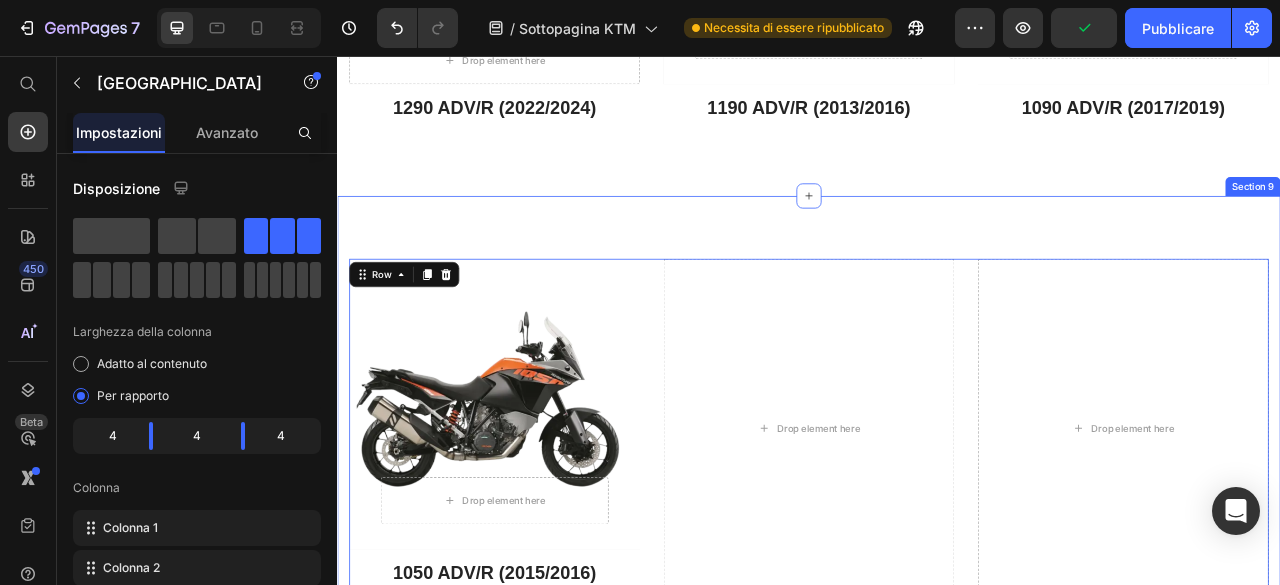 click on "Drop element here Row Hero Banner 1050 ADV/R (2015/2016) Button
Drop element here
Drop element here Row   0 Section 9" at bounding box center [937, 530] 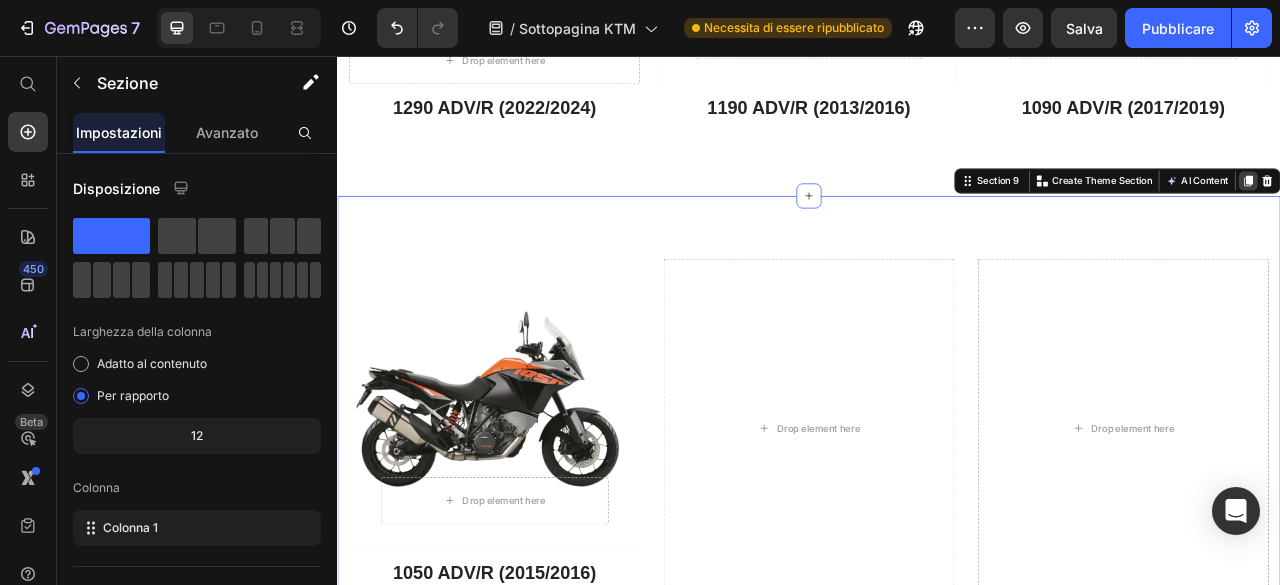 click 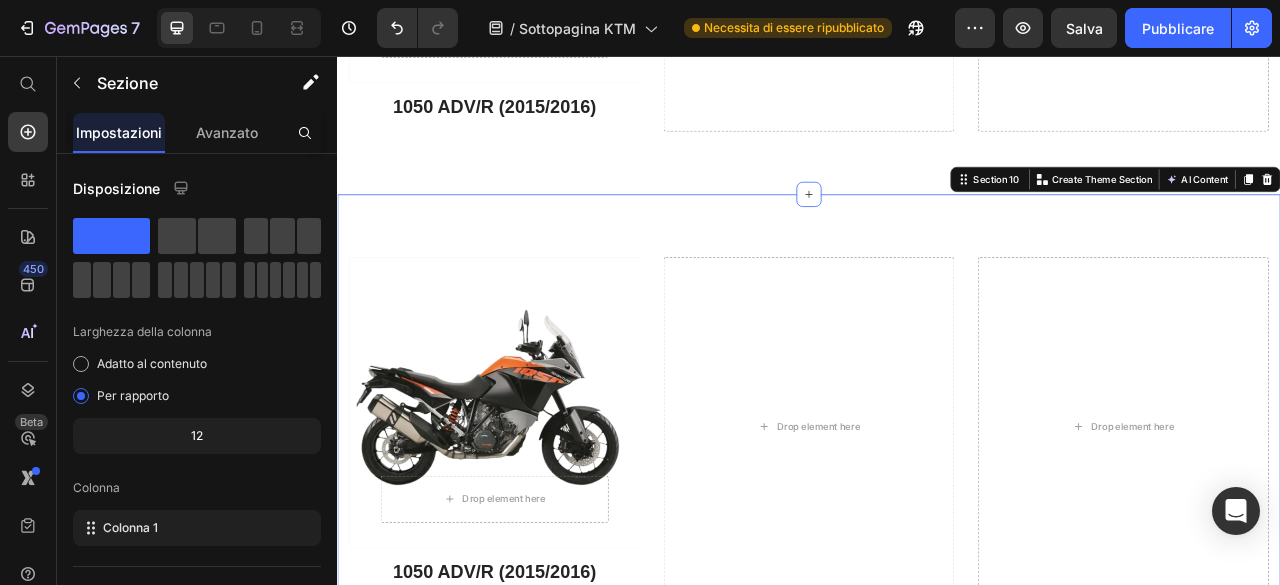 scroll, scrollTop: 3381, scrollLeft: 0, axis: vertical 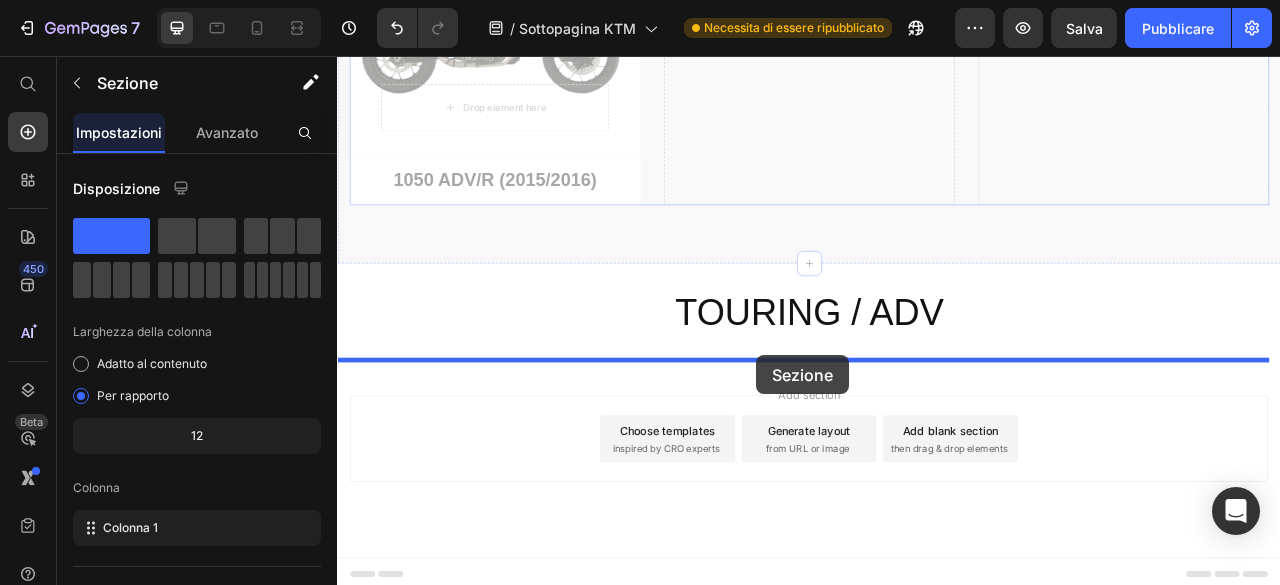 drag, startPoint x: 814, startPoint y: 209, endPoint x: 868, endPoint y: 440, distance: 237.22774 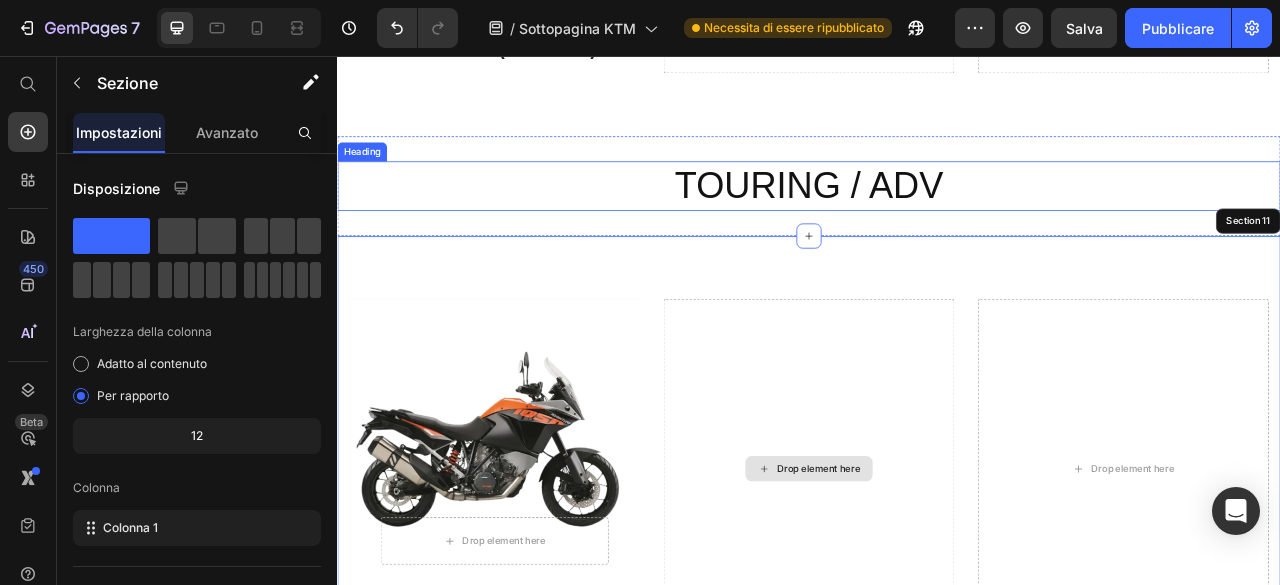 scroll, scrollTop: 3442, scrollLeft: 0, axis: vertical 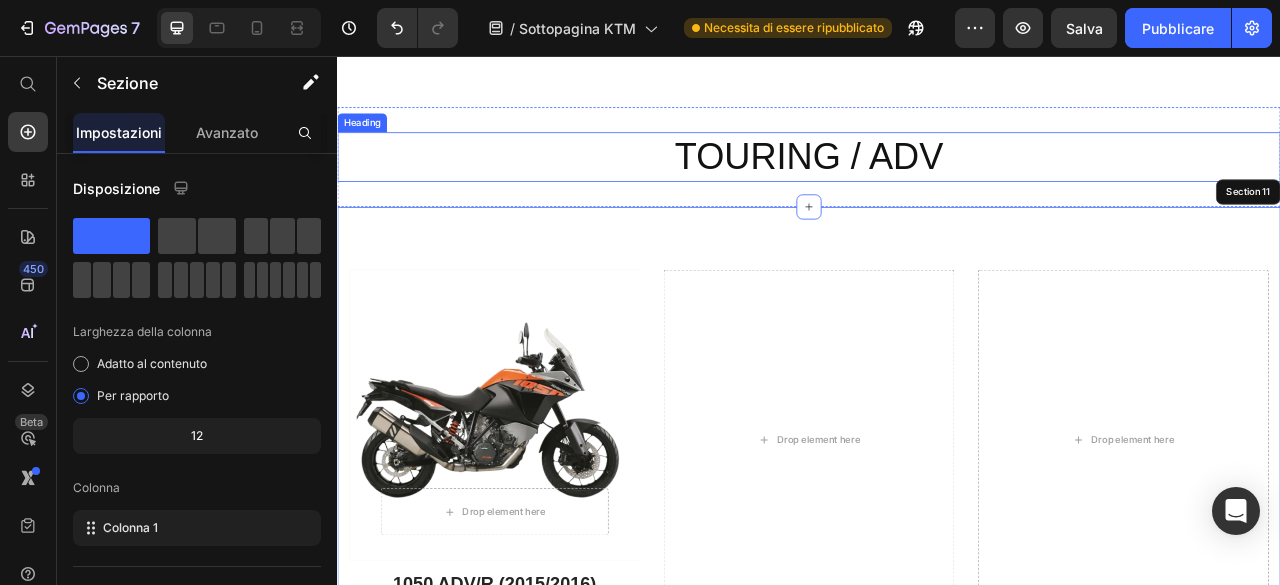 click on "TOURING / ADV" at bounding box center (937, 185) 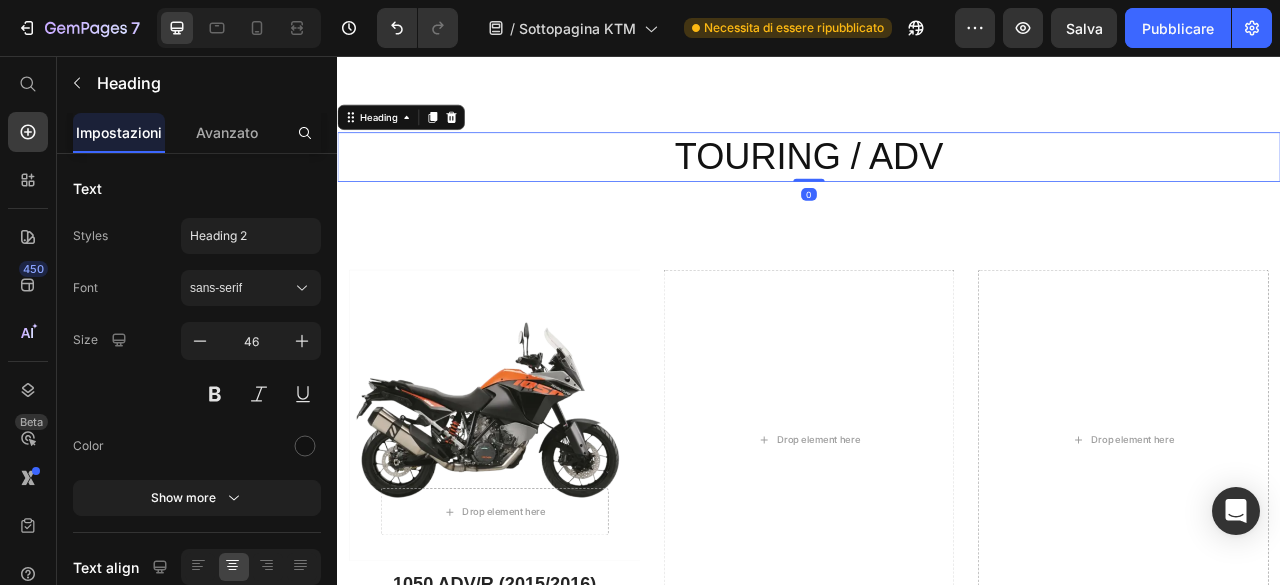 click on "TOURING / ADV" at bounding box center [937, 185] 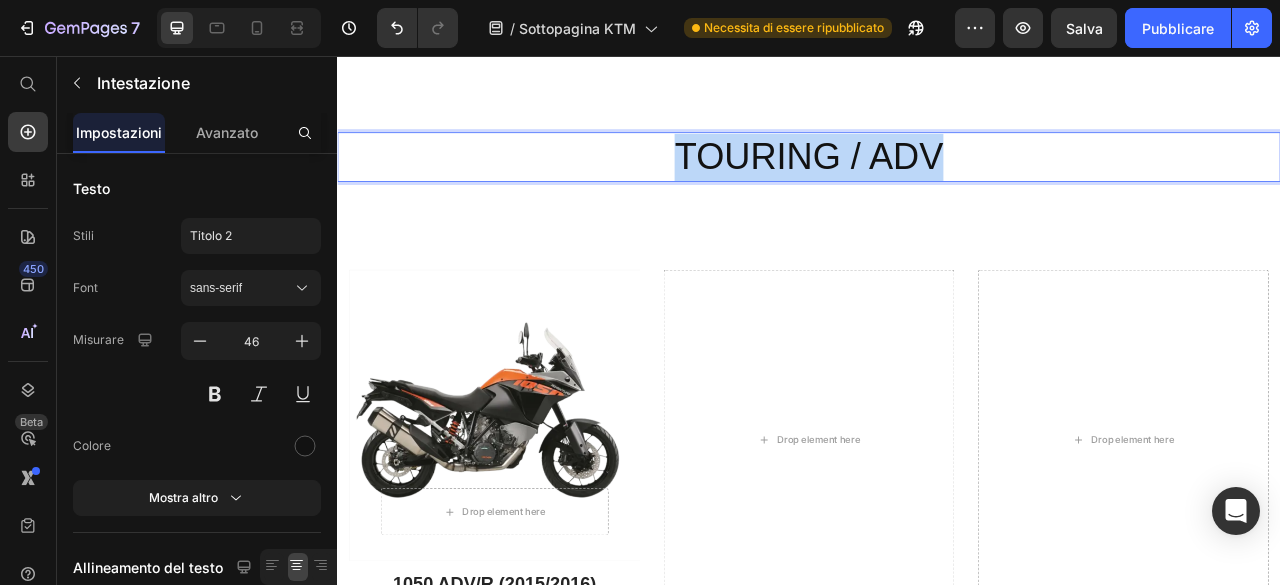 drag, startPoint x: 1111, startPoint y: 170, endPoint x: 720, endPoint y: 170, distance: 391 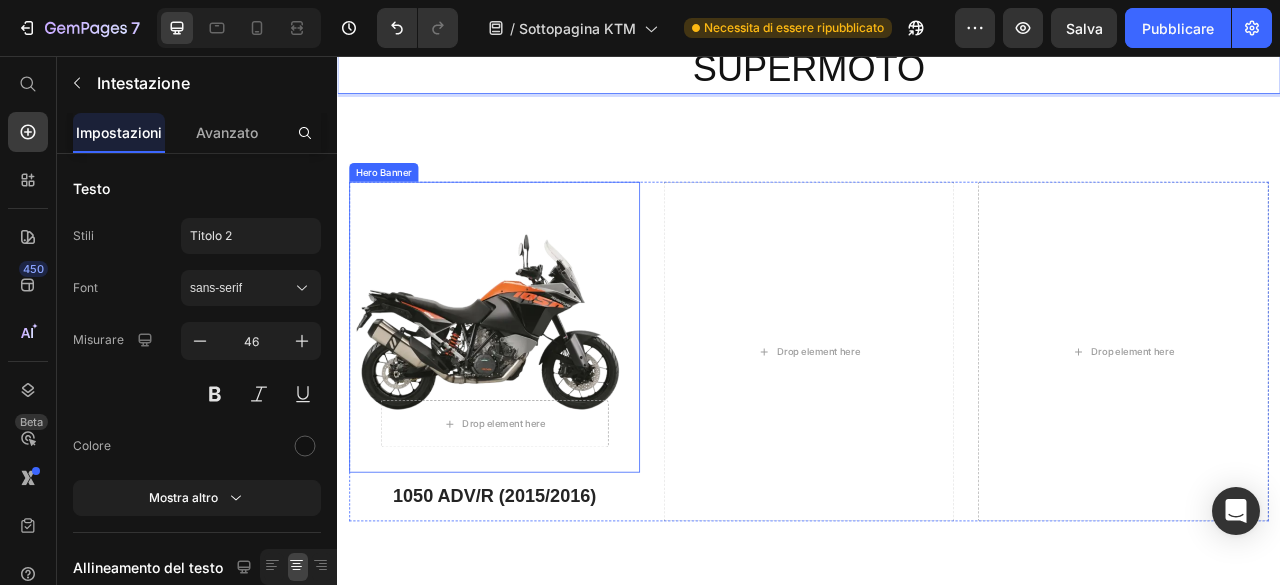 scroll, scrollTop: 3642, scrollLeft: 0, axis: vertical 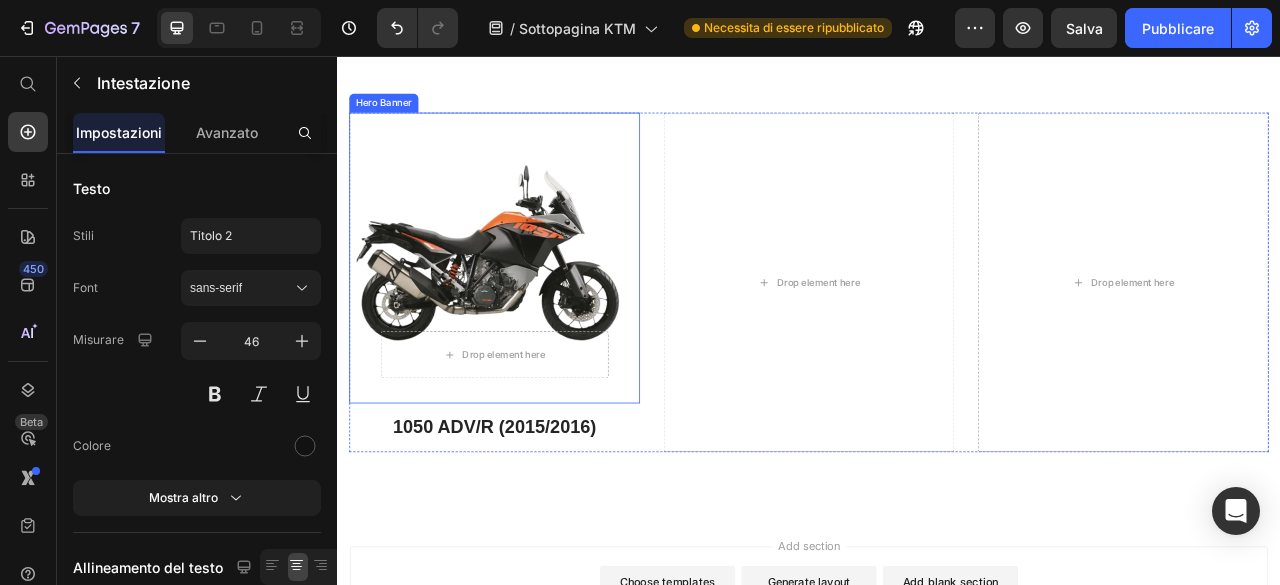 click on "Drop element here Row" at bounding box center [537, 314] 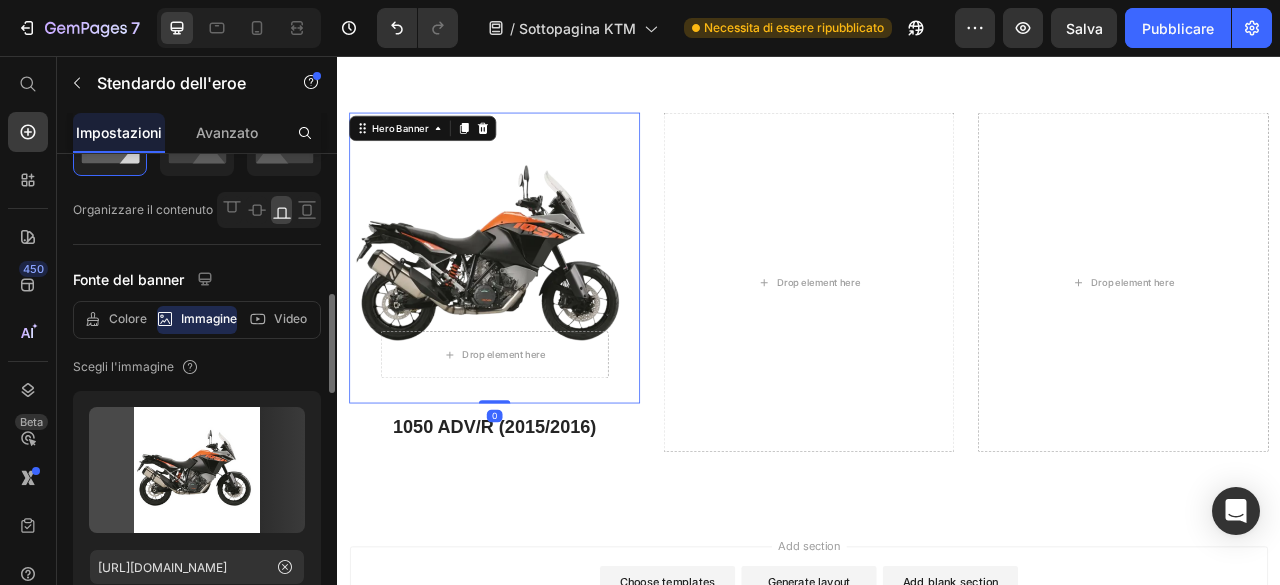 scroll, scrollTop: 300, scrollLeft: 0, axis: vertical 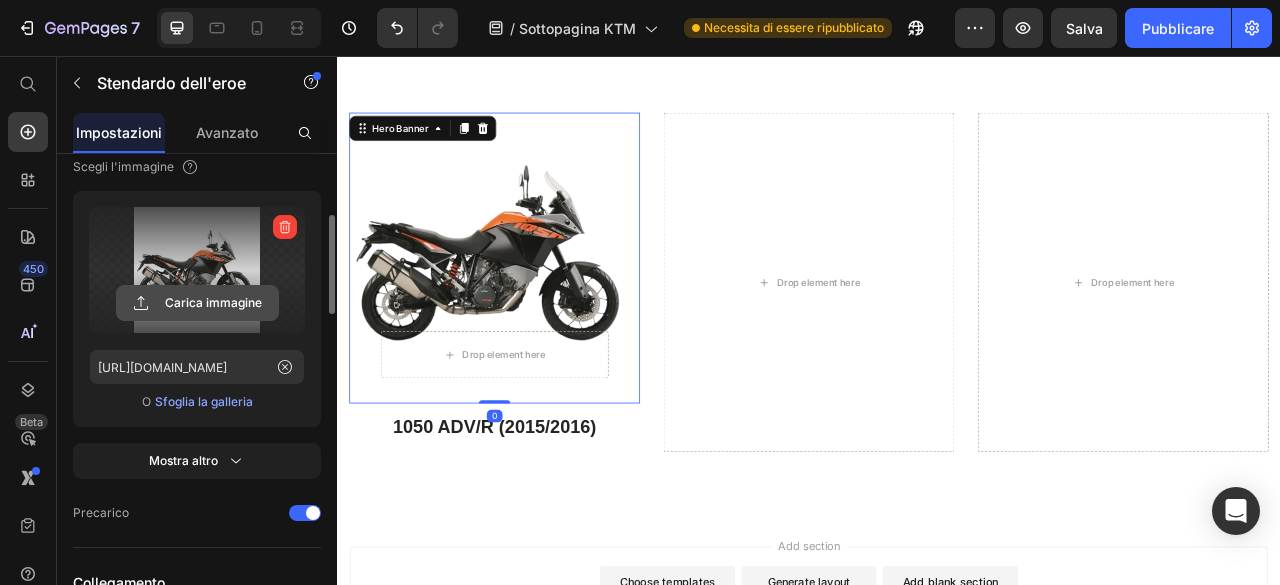 click 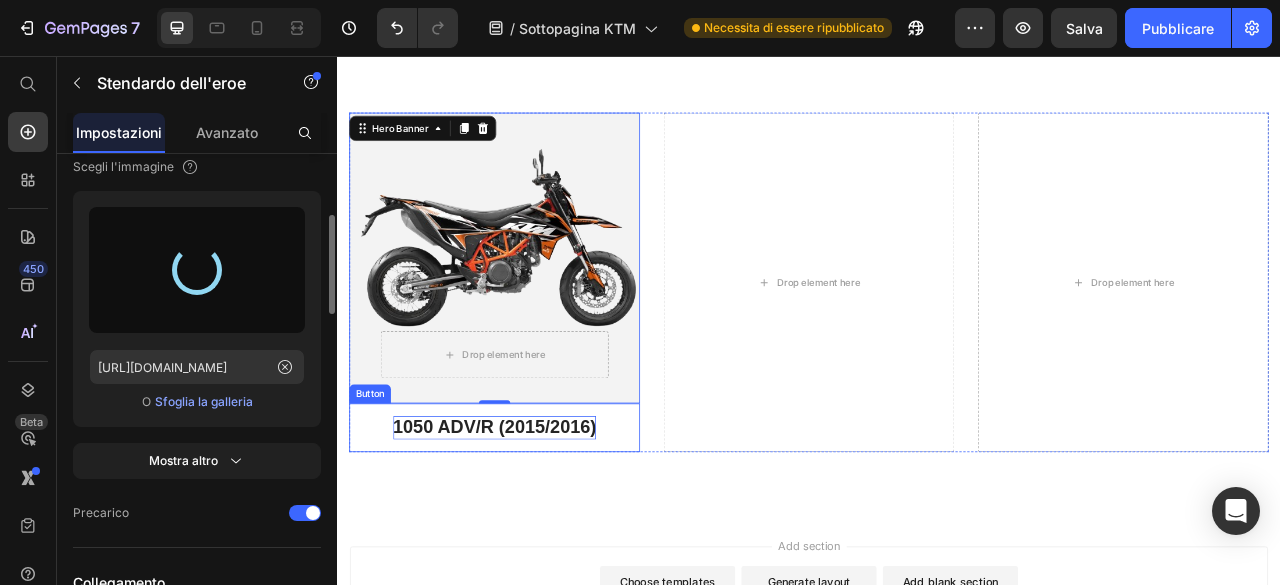 type on "[URL][DOMAIN_NAME]" 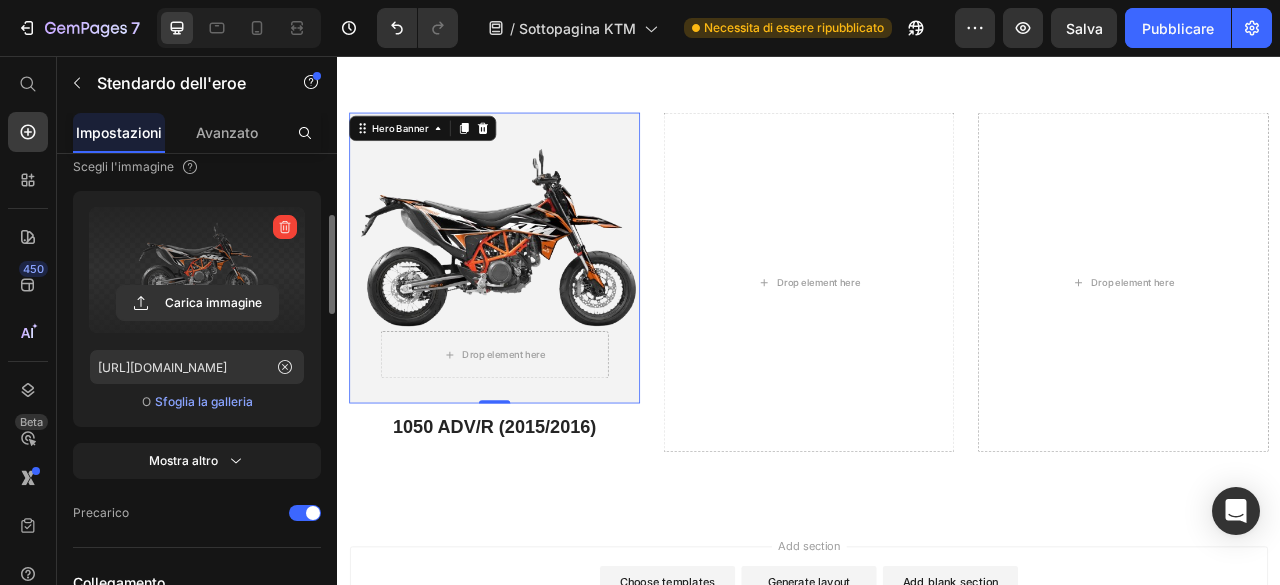scroll, scrollTop: 200, scrollLeft: 0, axis: vertical 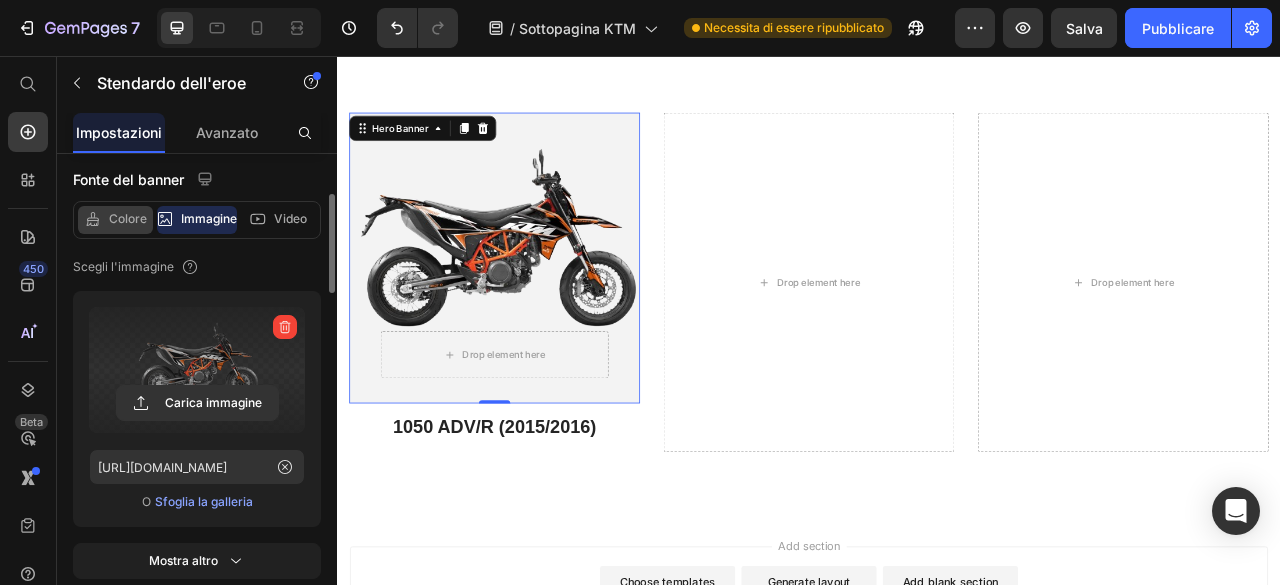 click on "Colore" 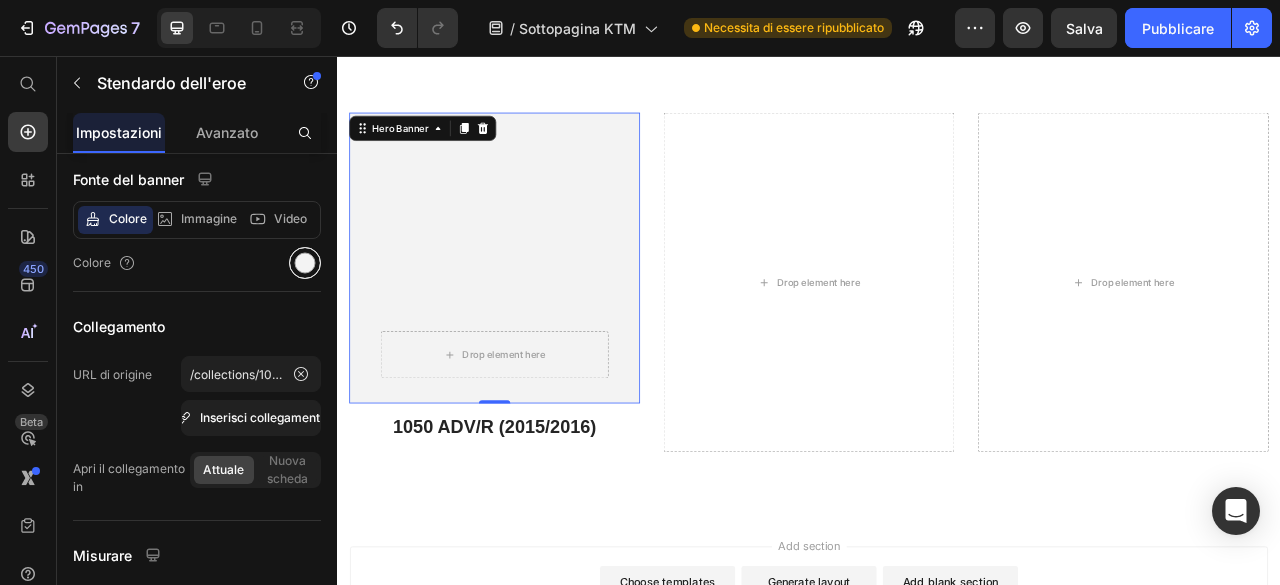 click at bounding box center [305, 263] 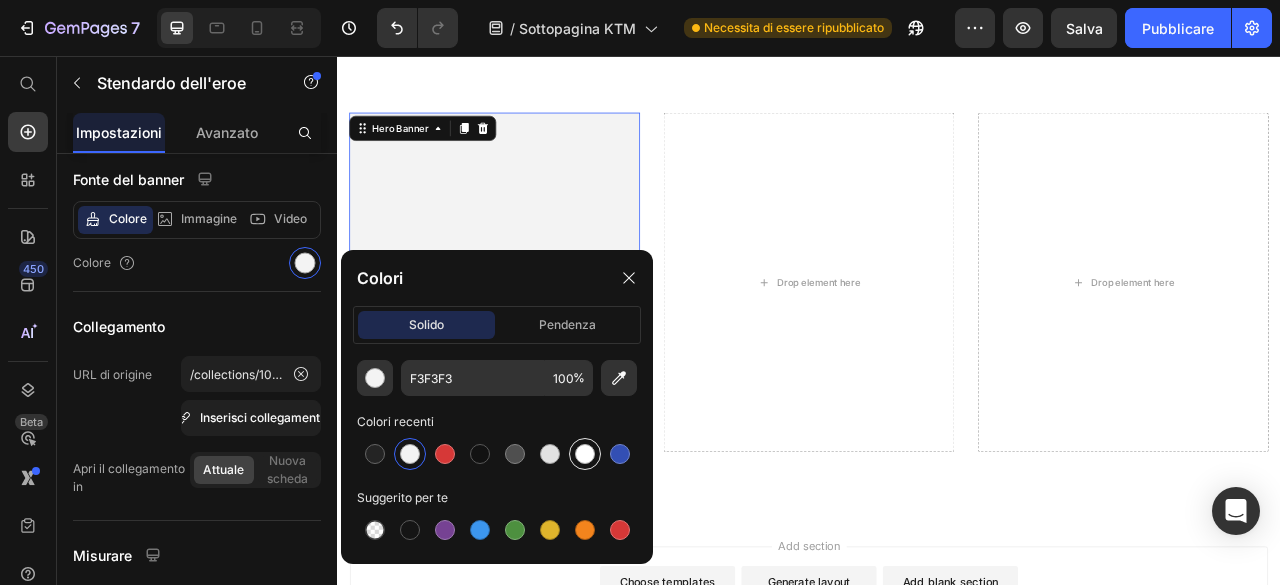 click at bounding box center [585, 454] 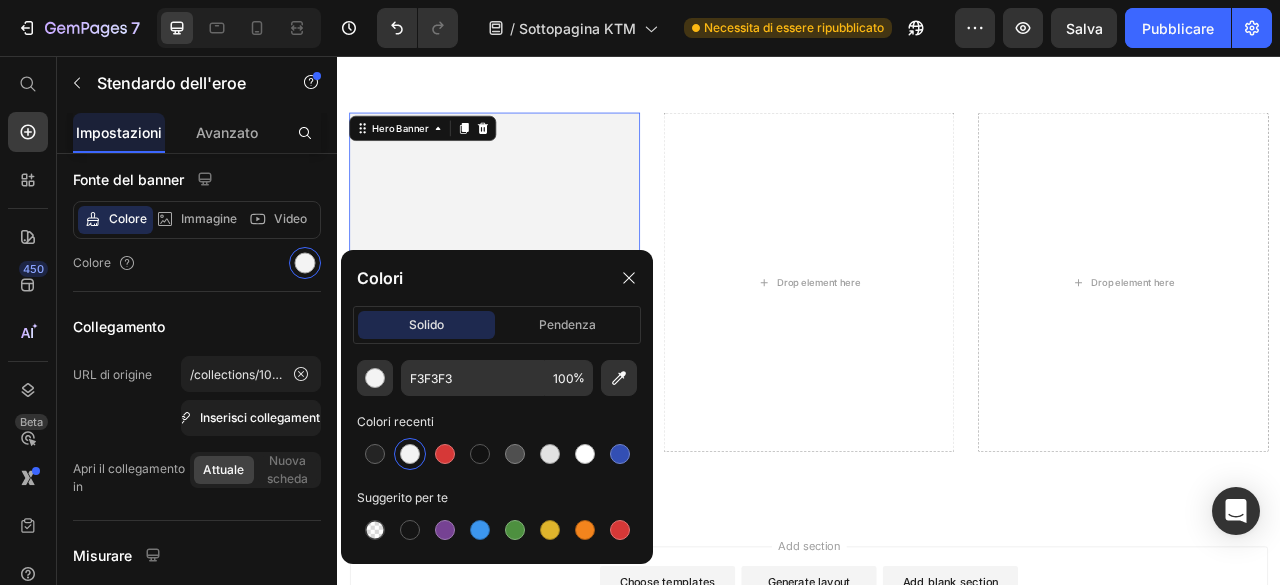 type on "FFFFFF" 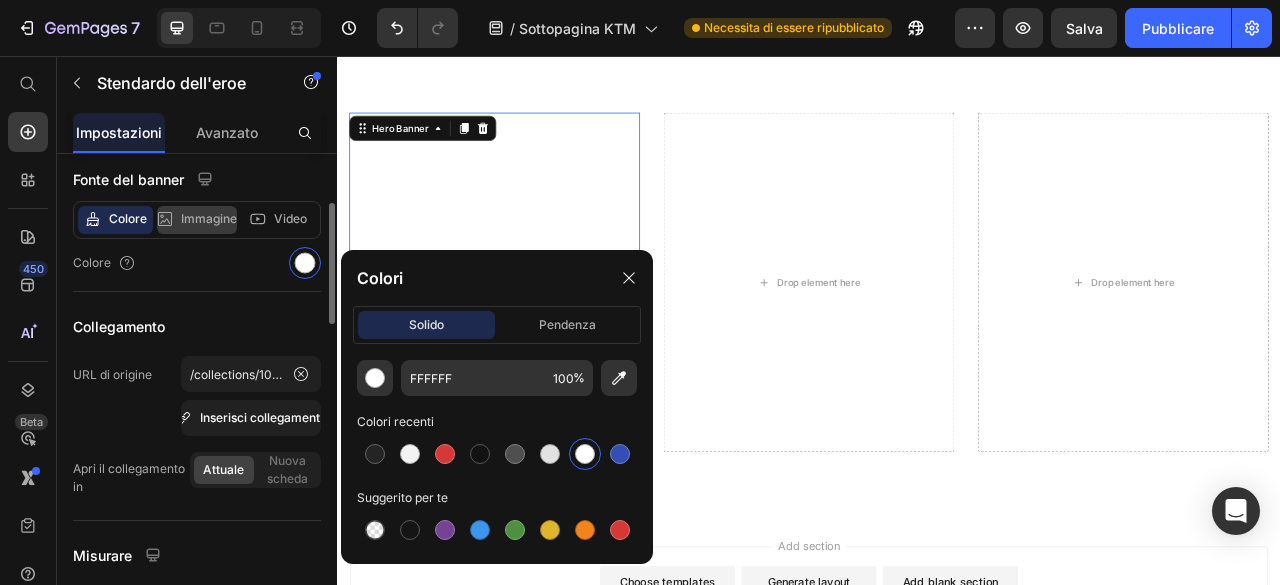 click on "Immagine" at bounding box center [209, 218] 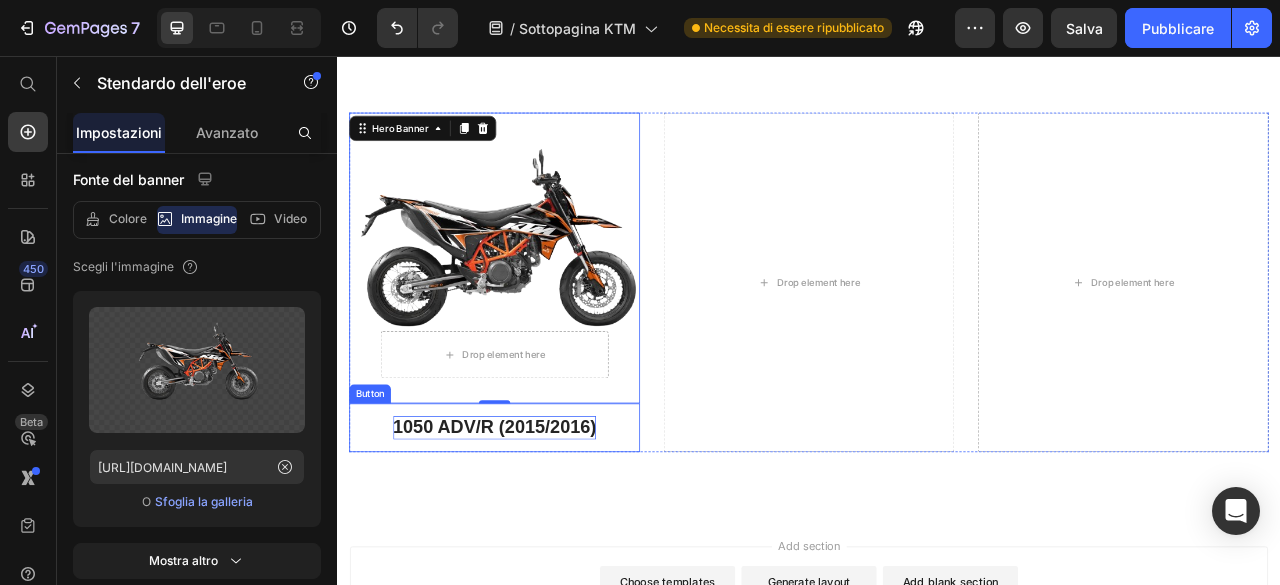 click on "1050 ADV/R (2015/2016)" at bounding box center [537, 529] 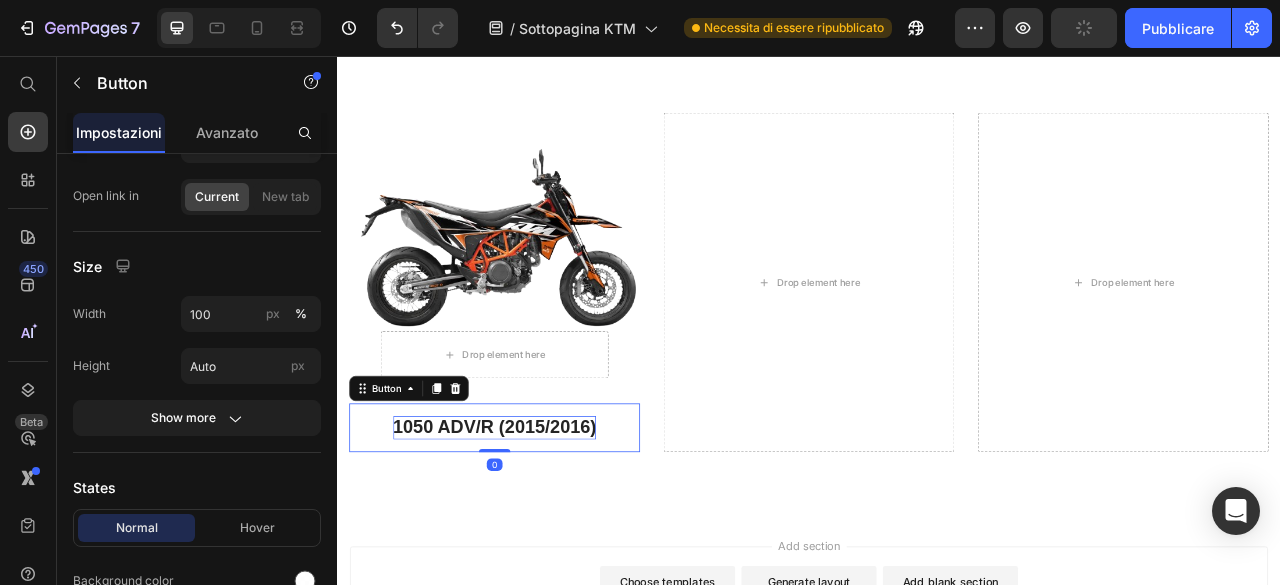 scroll, scrollTop: 0, scrollLeft: 0, axis: both 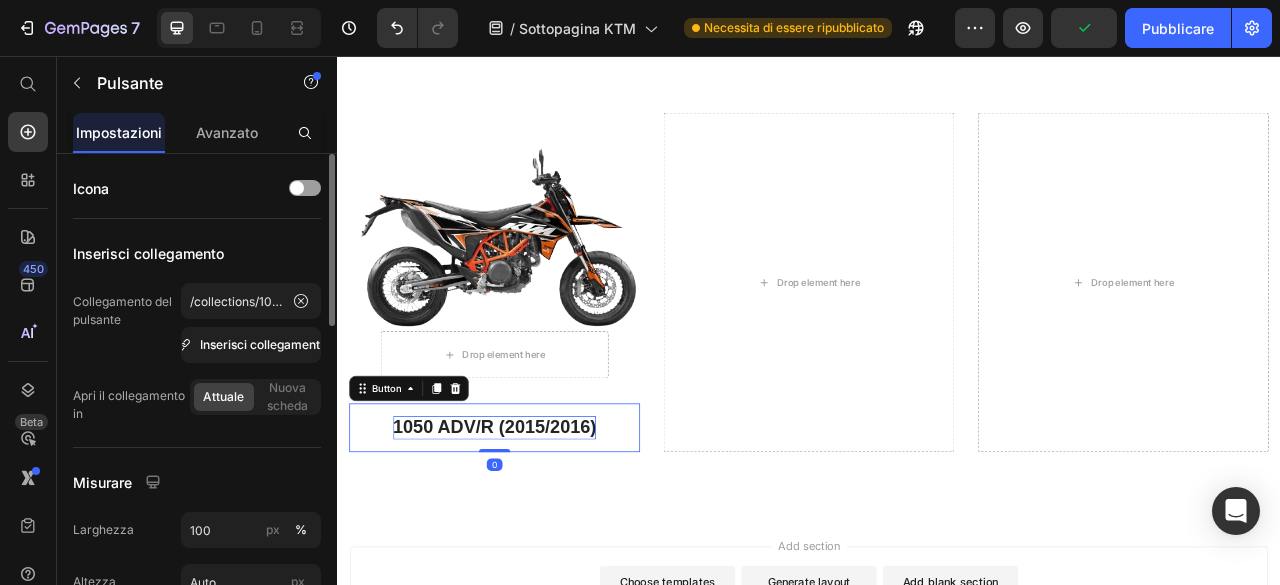 click on "1050 ADV/R (2015/2016)" at bounding box center [537, 529] 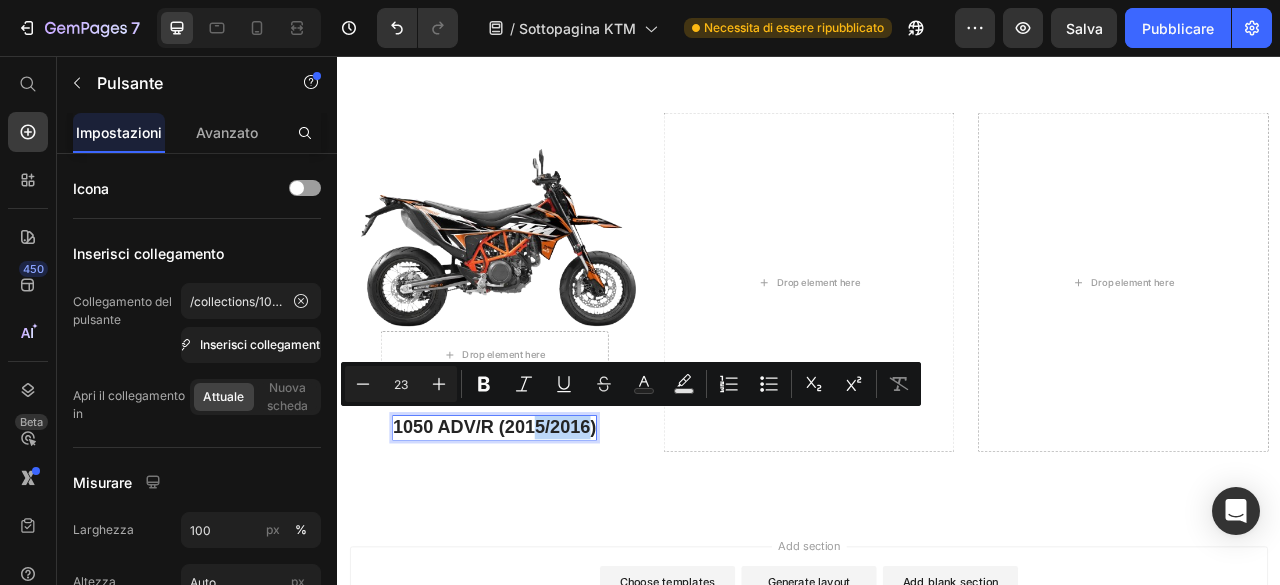 drag, startPoint x: 651, startPoint y: 513, endPoint x: 585, endPoint y: 517, distance: 66.1211 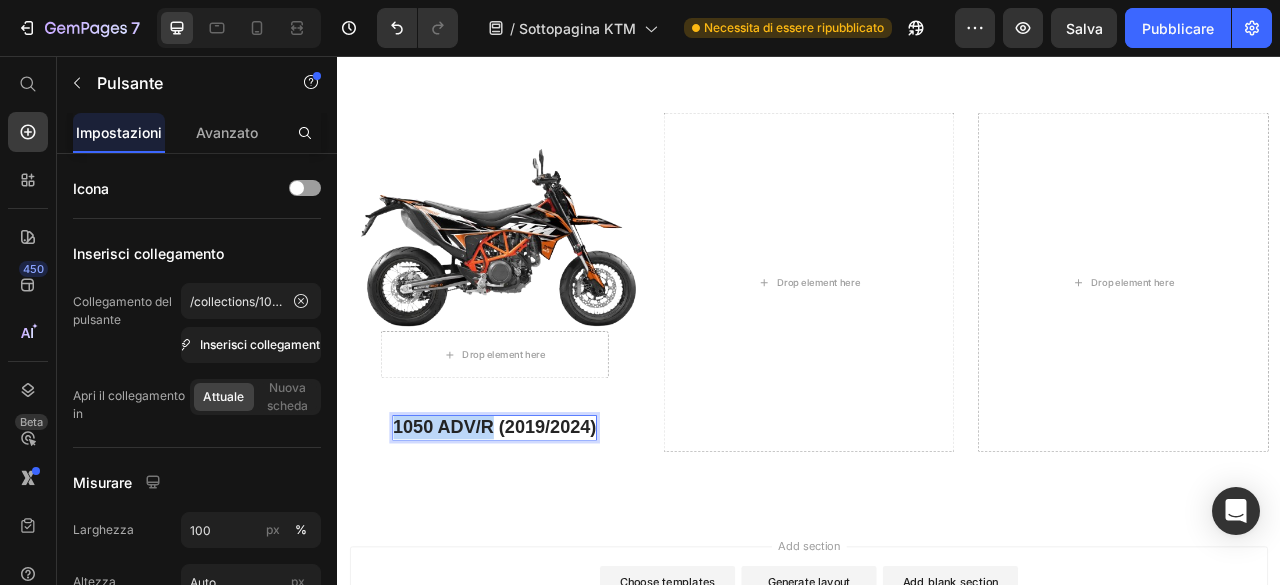 drag, startPoint x: 532, startPoint y: 515, endPoint x: 399, endPoint y: 515, distance: 133 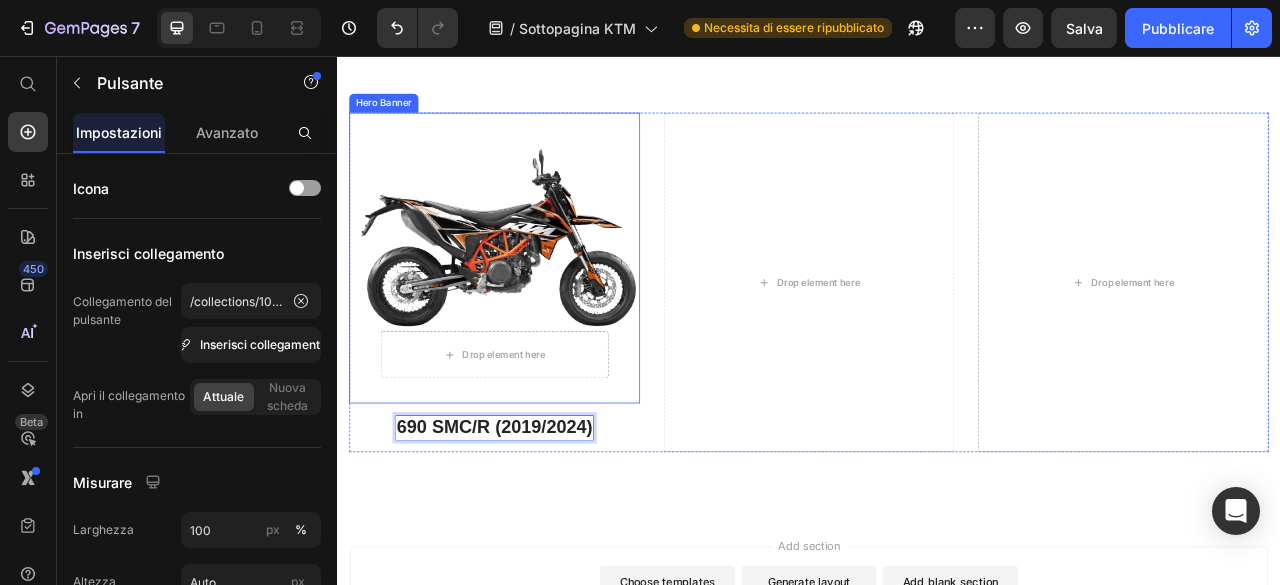 click on "Drop element here Row" at bounding box center [537, 314] 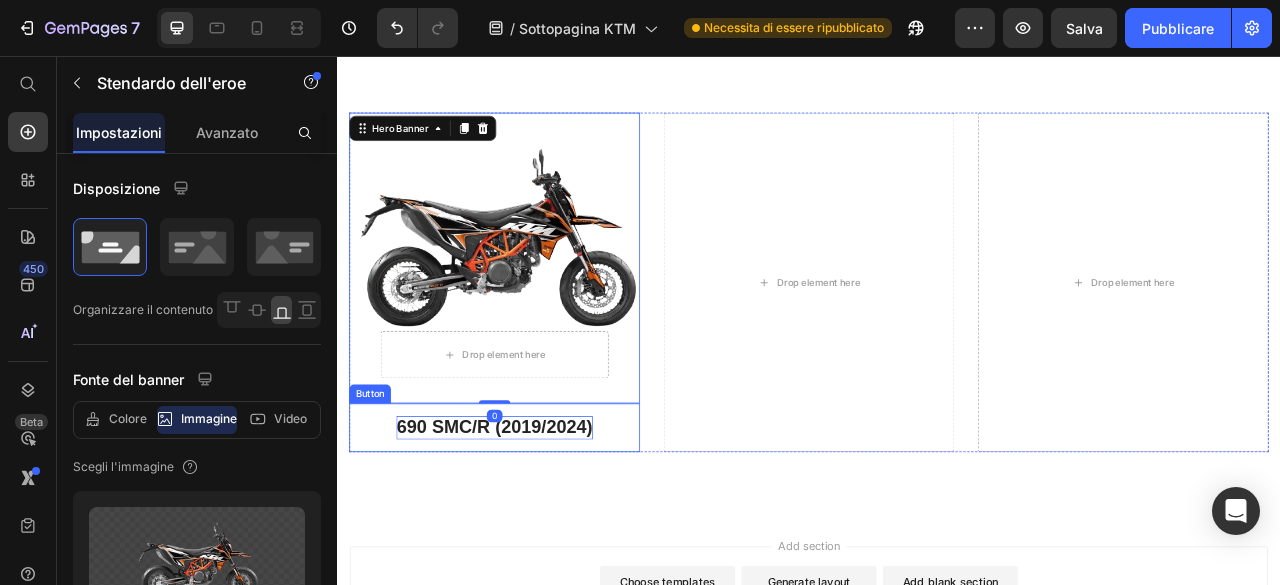 click on "690 SMC/R (2019/2024)" at bounding box center [536, 529] 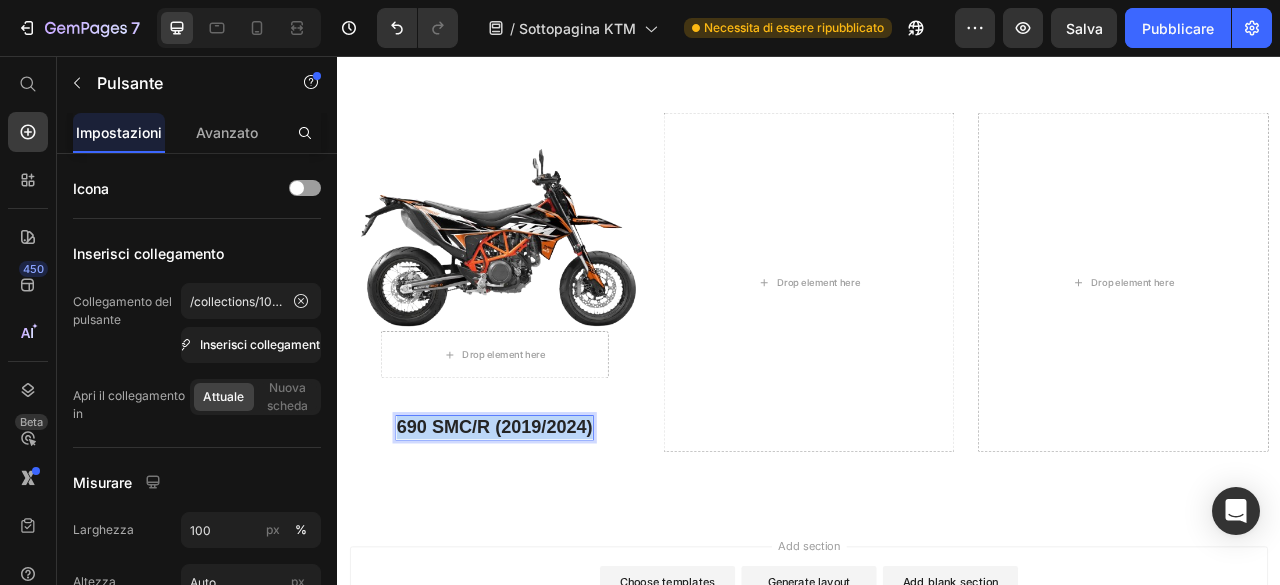 drag, startPoint x: 413, startPoint y: 522, endPoint x: 678, endPoint y: 521, distance: 265.0019 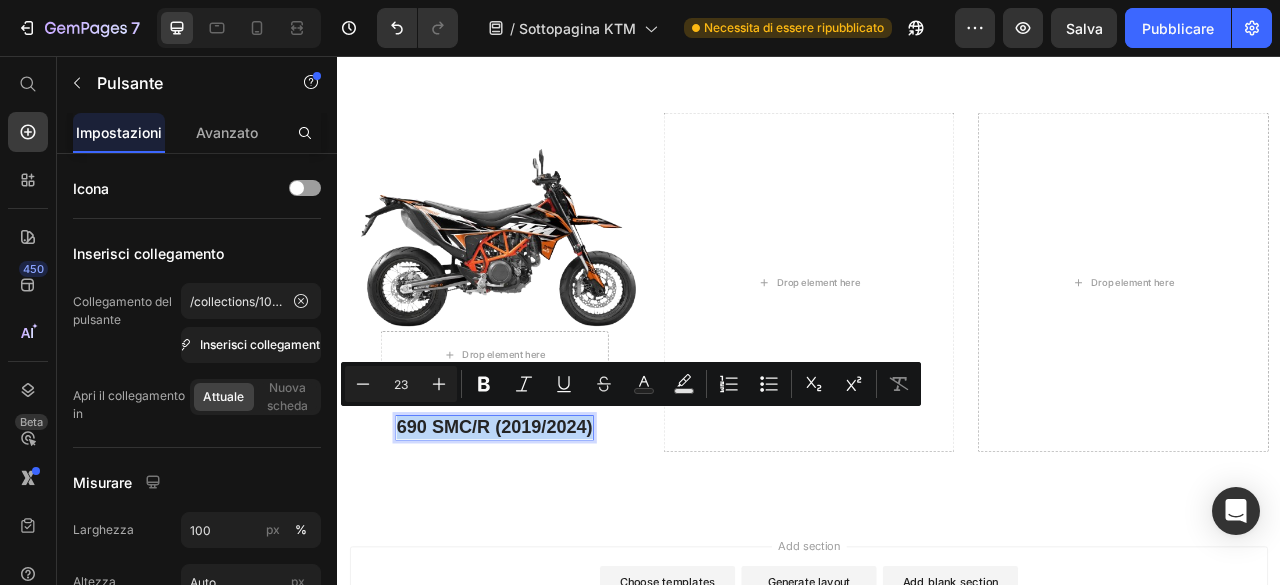 copy on "690 SMC/R (2019/2024)" 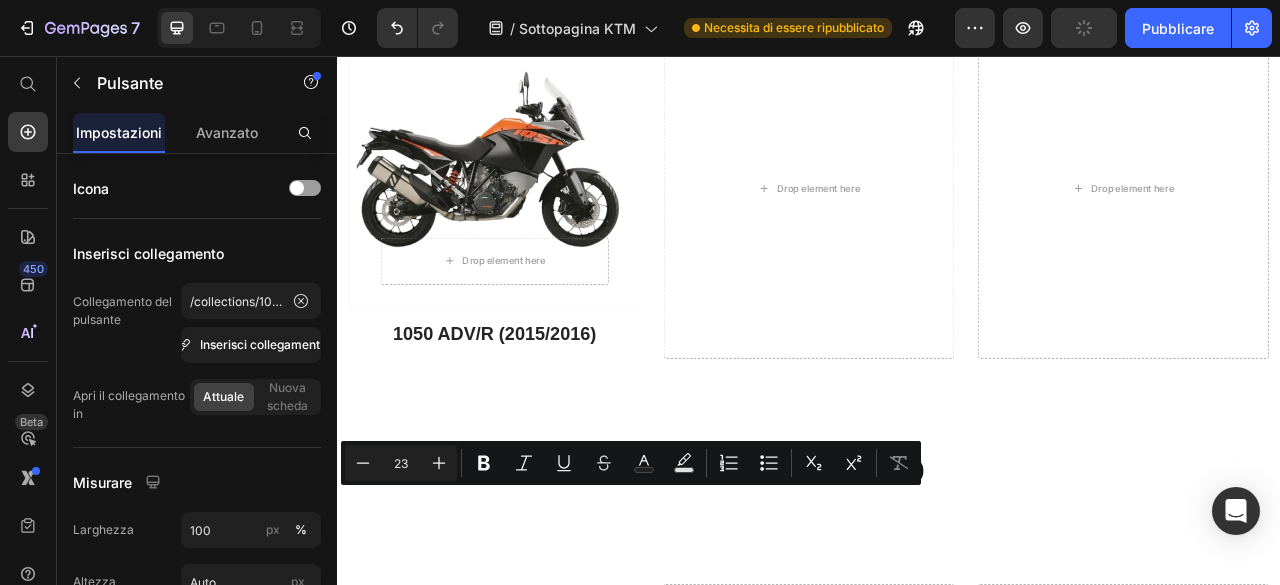 scroll, scrollTop: 3542, scrollLeft: 0, axis: vertical 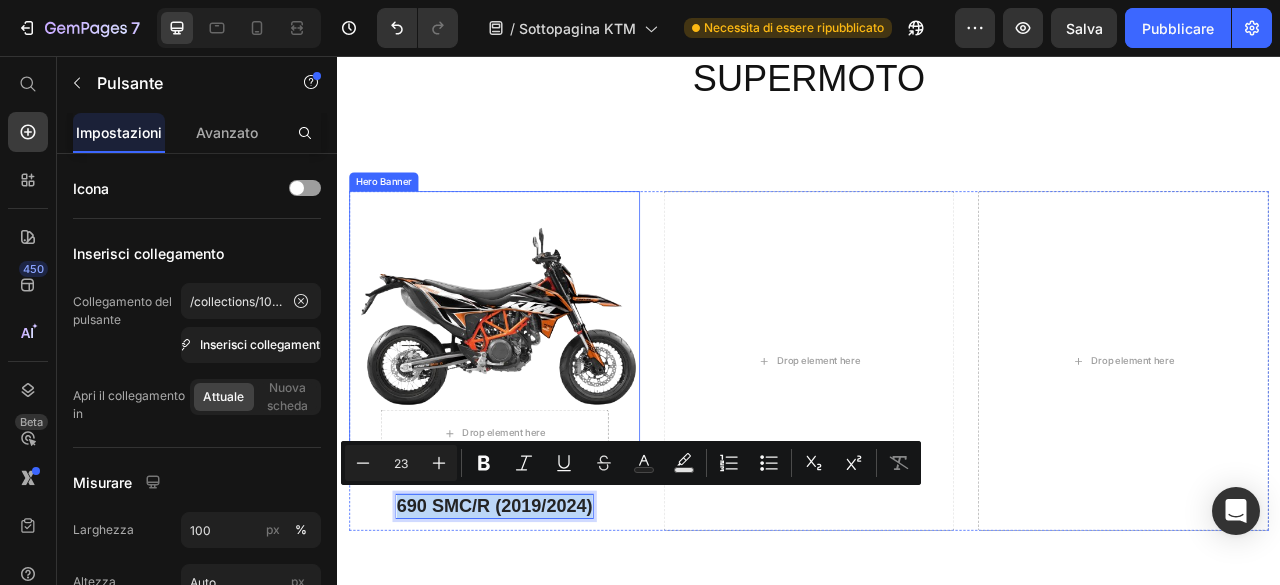 click on "Drop element here Row" at bounding box center (537, 414) 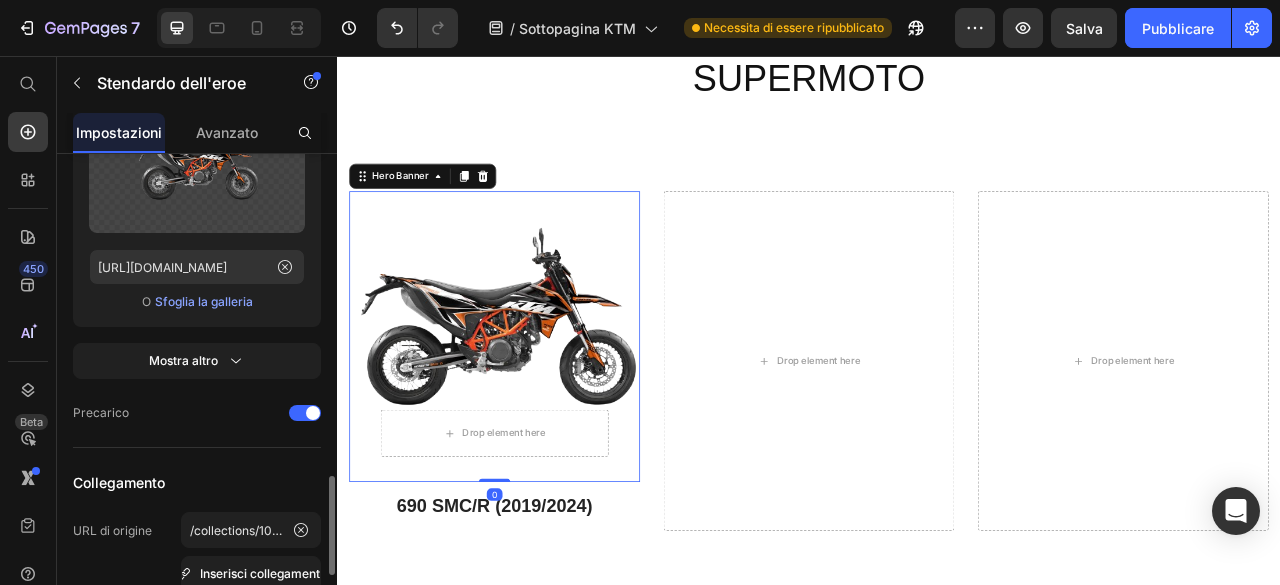 scroll, scrollTop: 600, scrollLeft: 0, axis: vertical 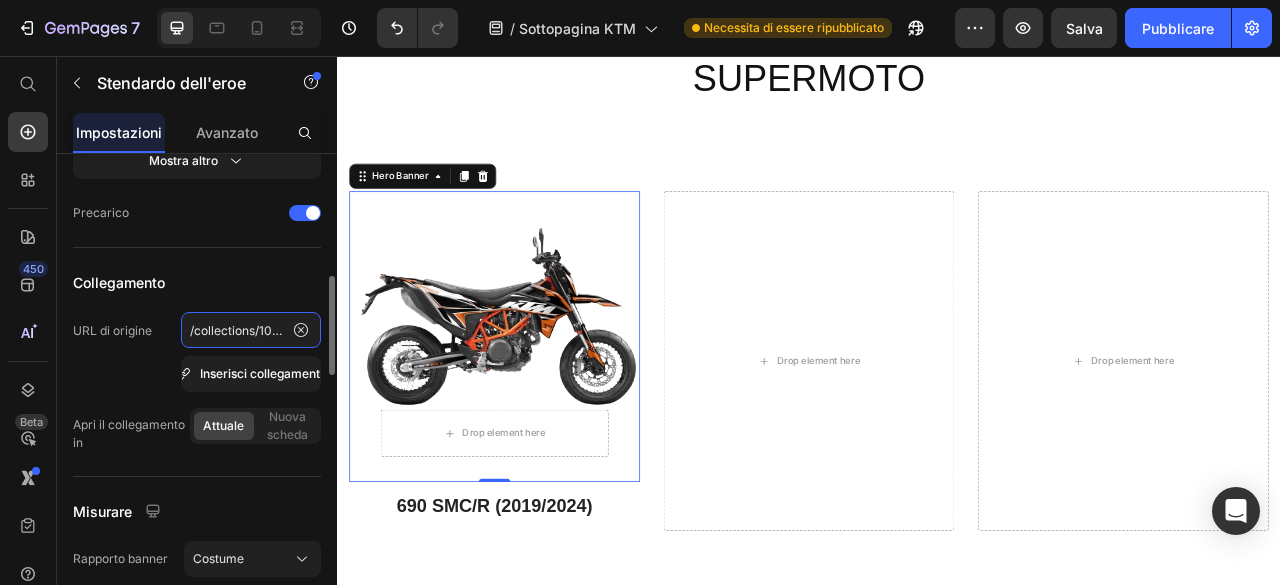 click on "/collections/1050-adv-r-2015-2016" 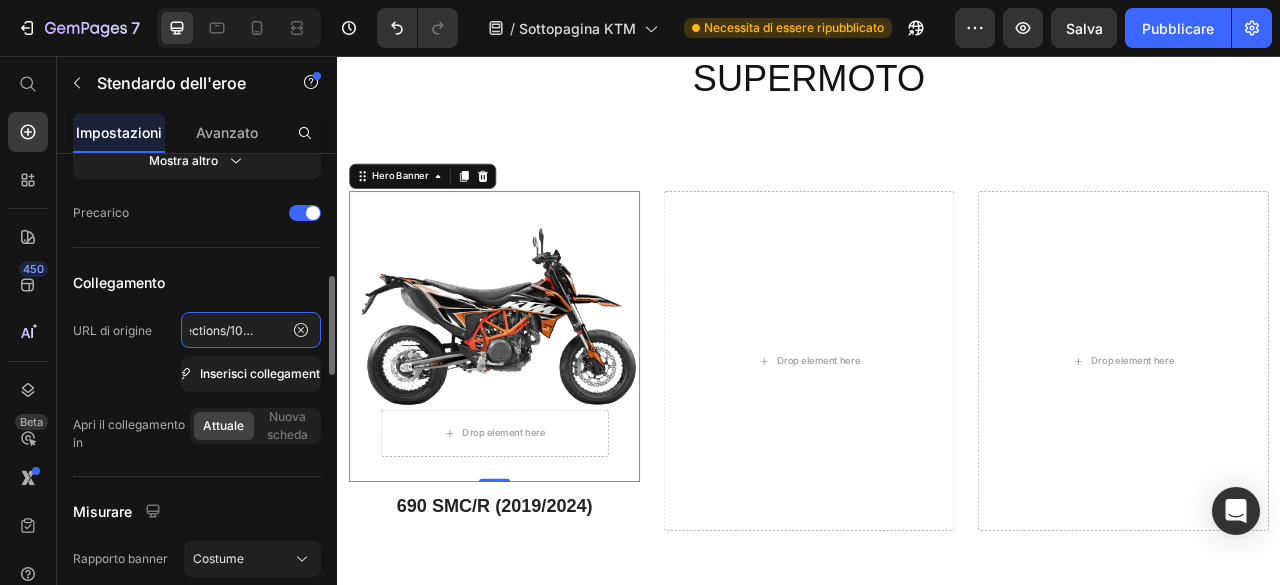 scroll, scrollTop: 0, scrollLeft: 31, axis: horizontal 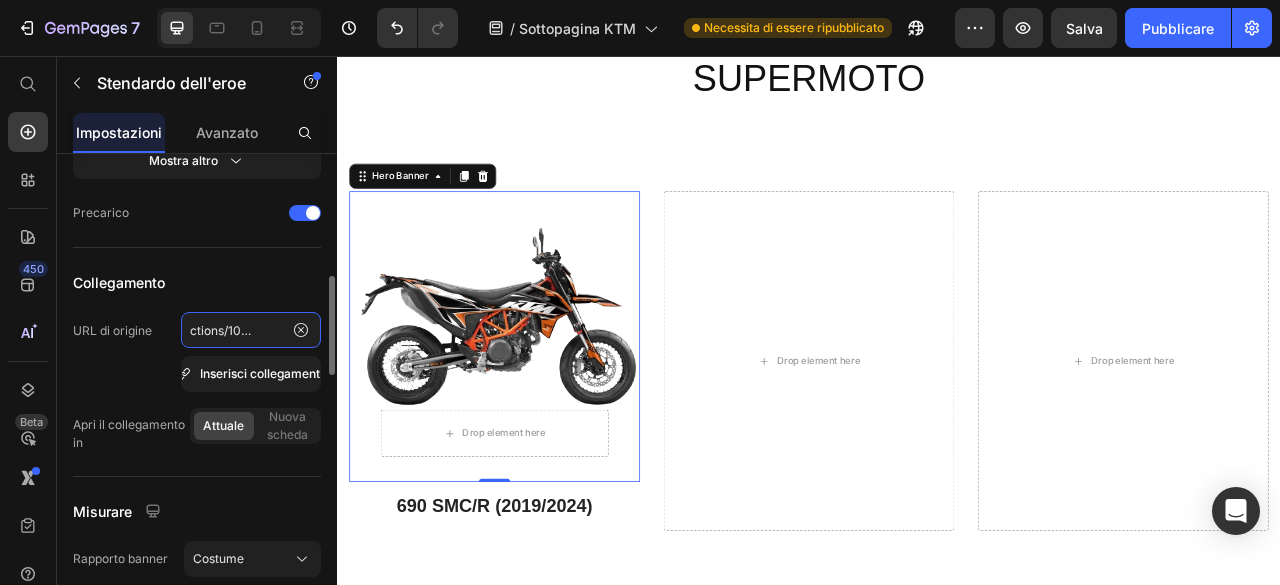 drag, startPoint x: 259, startPoint y: 326, endPoint x: 244, endPoint y: 327, distance: 15.033297 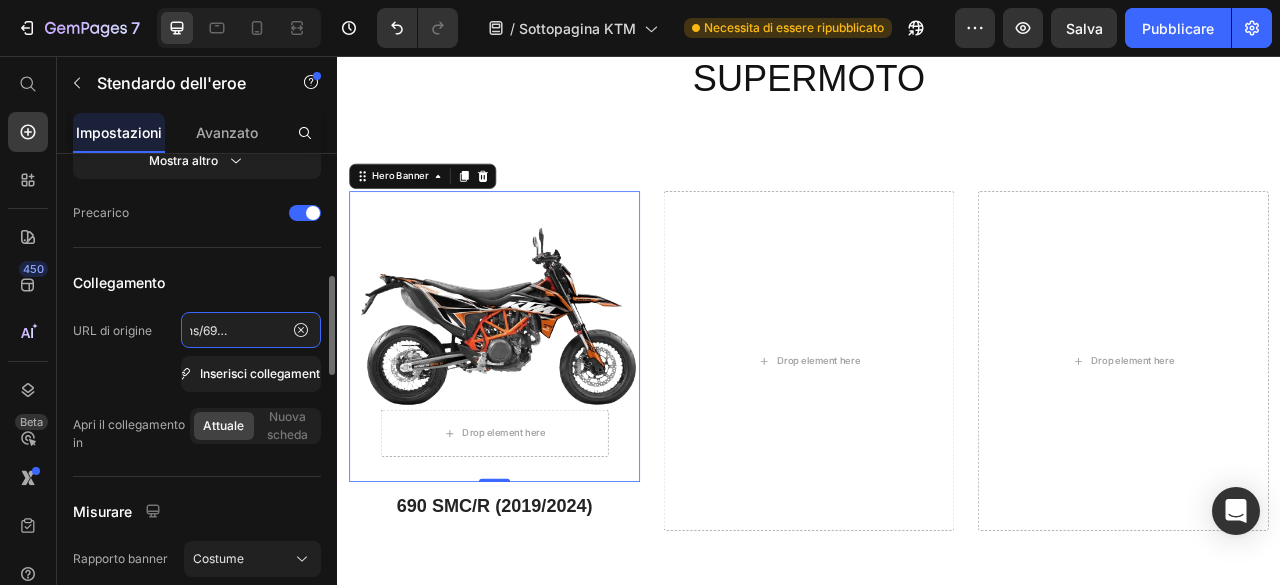 scroll, scrollTop: 0, scrollLeft: 64, axis: horizontal 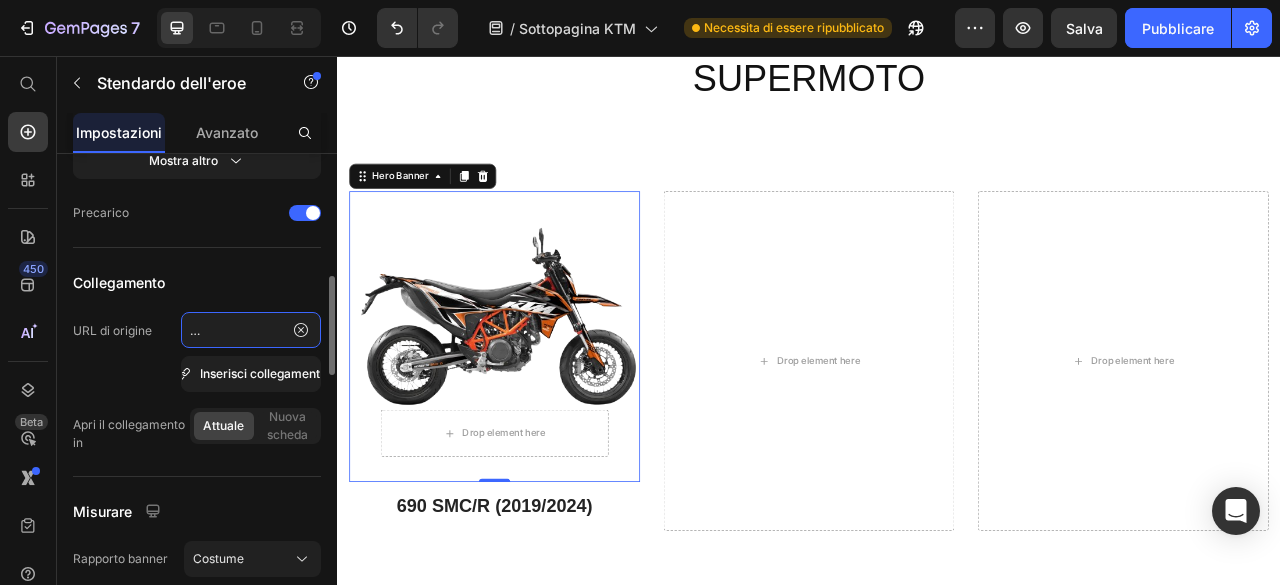 type on "/collections/690-smc/r-2019-2024" 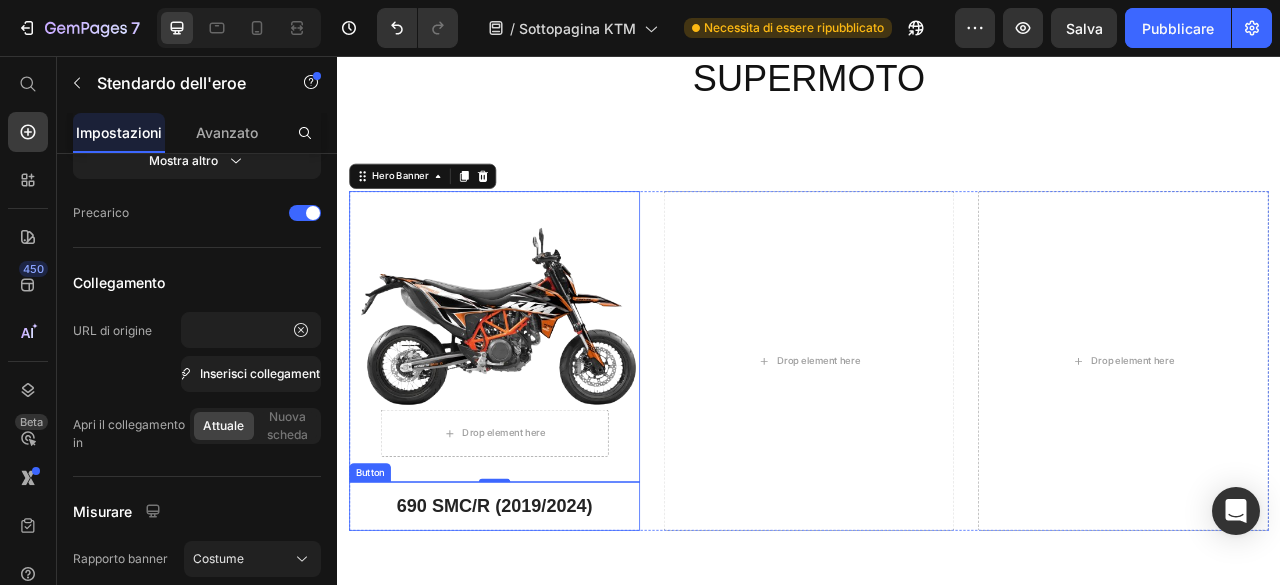 click on "690 SMC/R (2019/2024)" at bounding box center [536, 629] 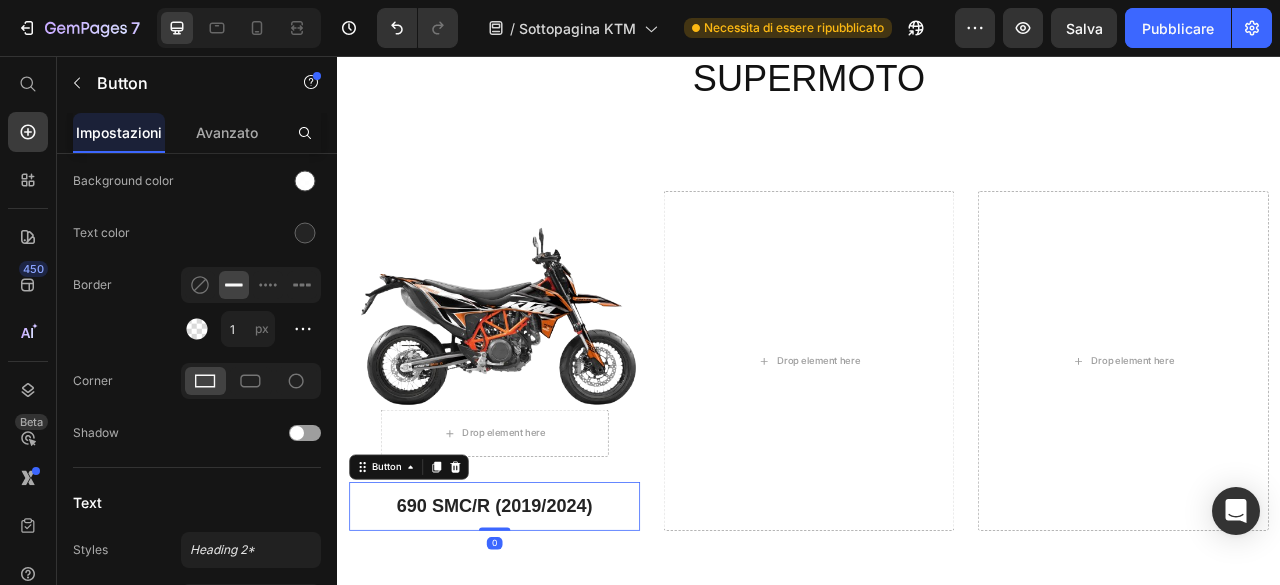 scroll, scrollTop: 0, scrollLeft: 0, axis: both 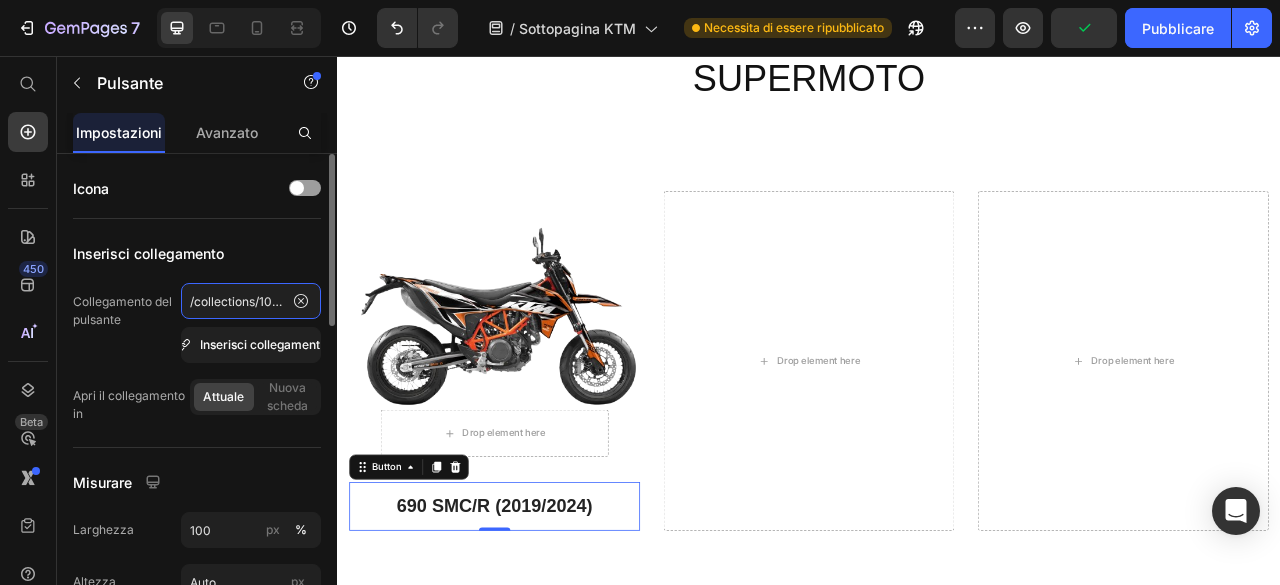 click on "/collections/1050-adv-r-2015-2016" 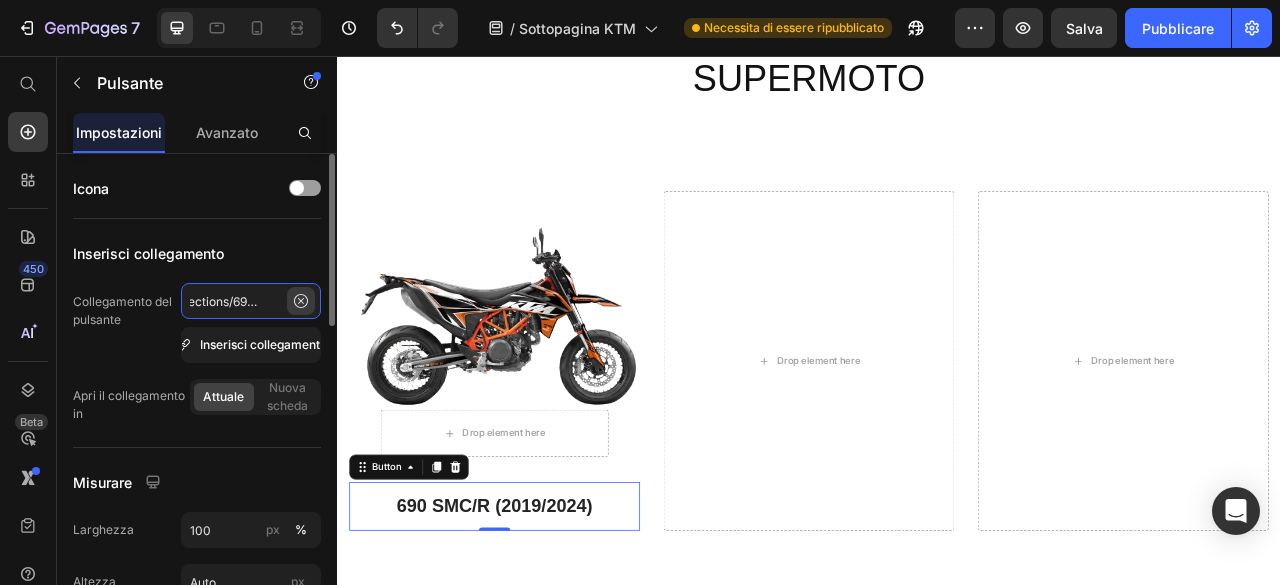 scroll, scrollTop: 0, scrollLeft: 30, axis: horizontal 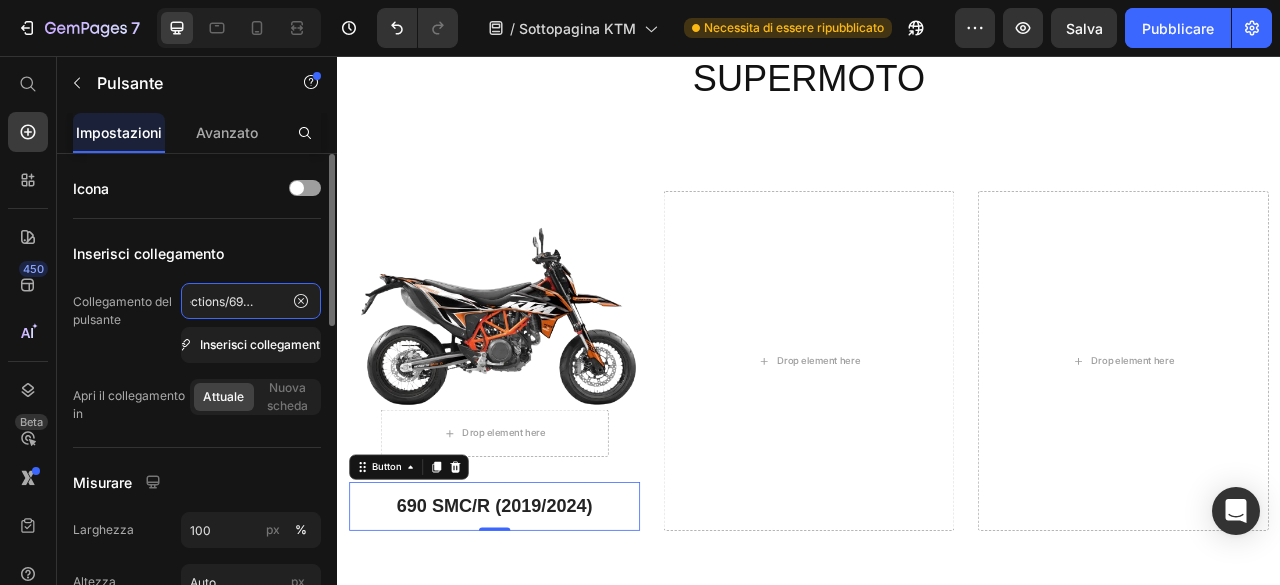 click on "/collections/690--2015-2016" 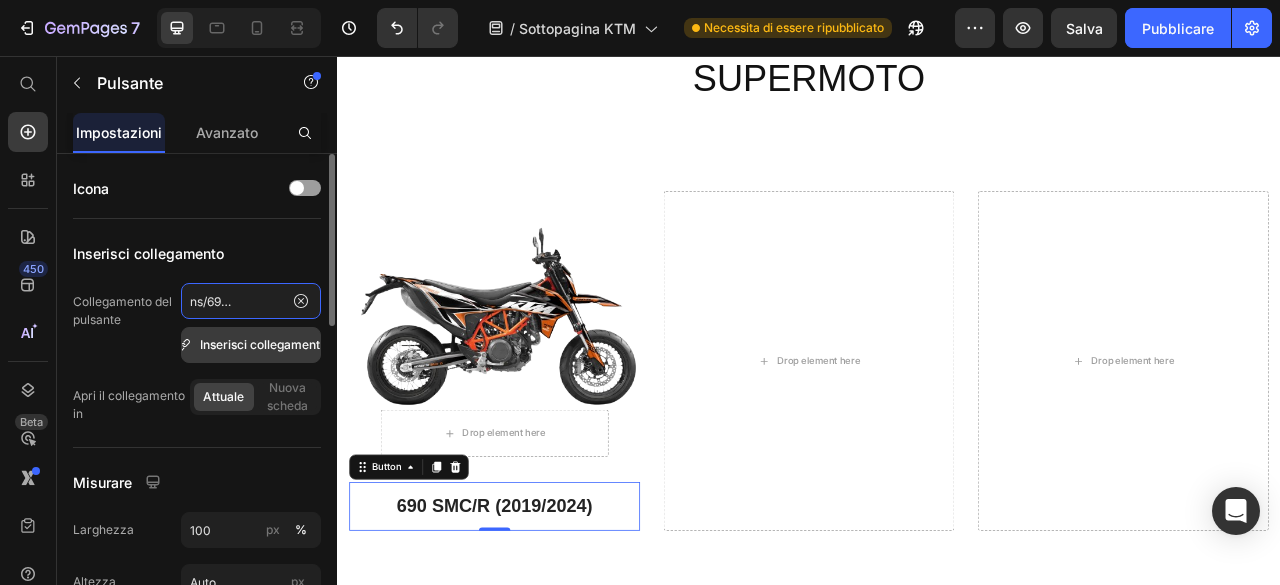scroll, scrollTop: 0, scrollLeft: 63, axis: horizontal 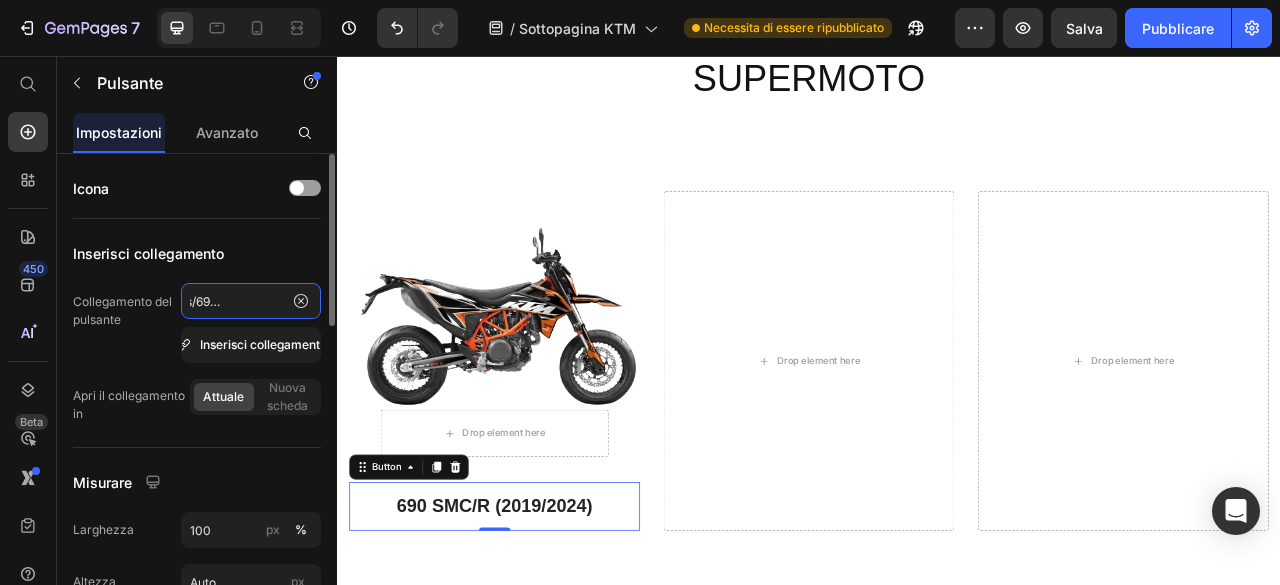 click on "/collections/690--2015-2016" 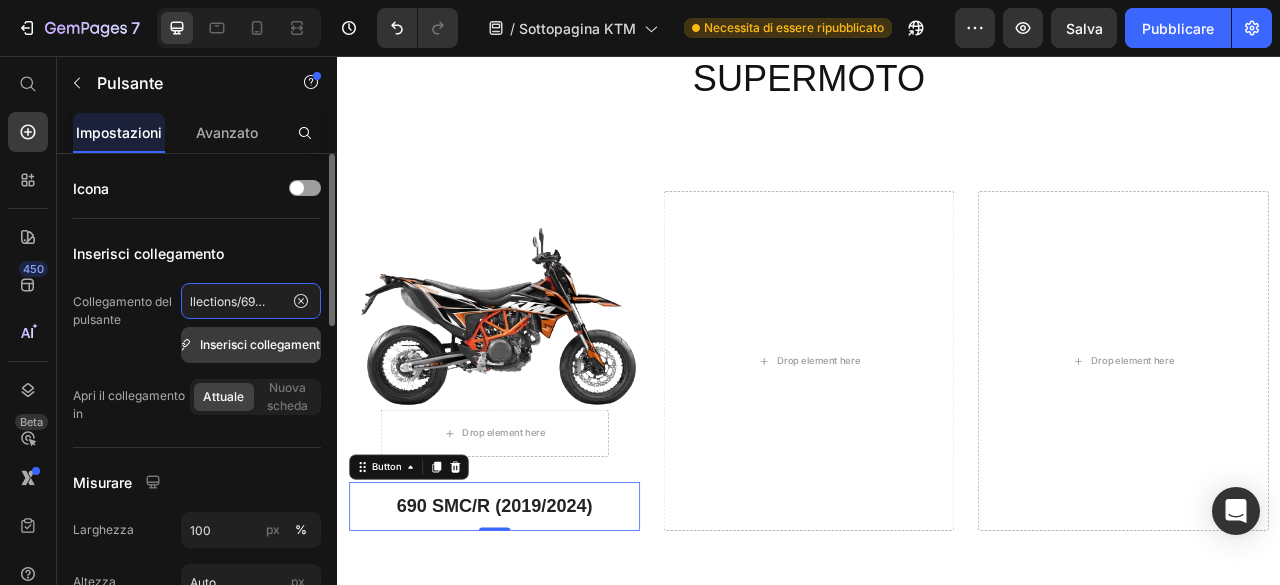 scroll, scrollTop: 0, scrollLeft: 0, axis: both 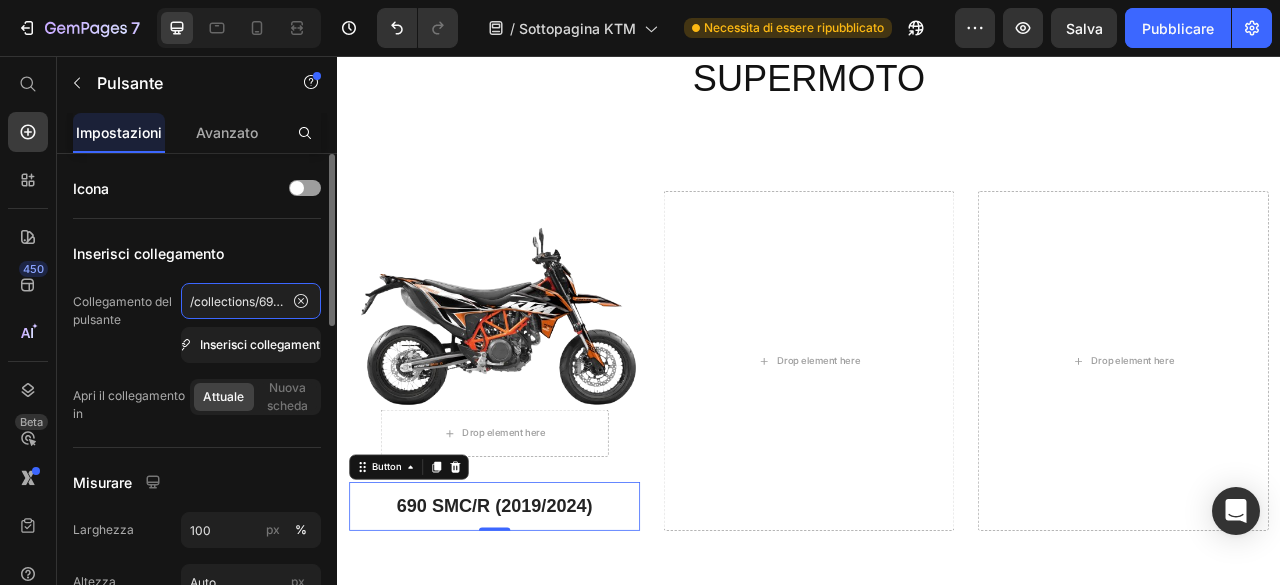 click on "/collections/690--2015-2016" 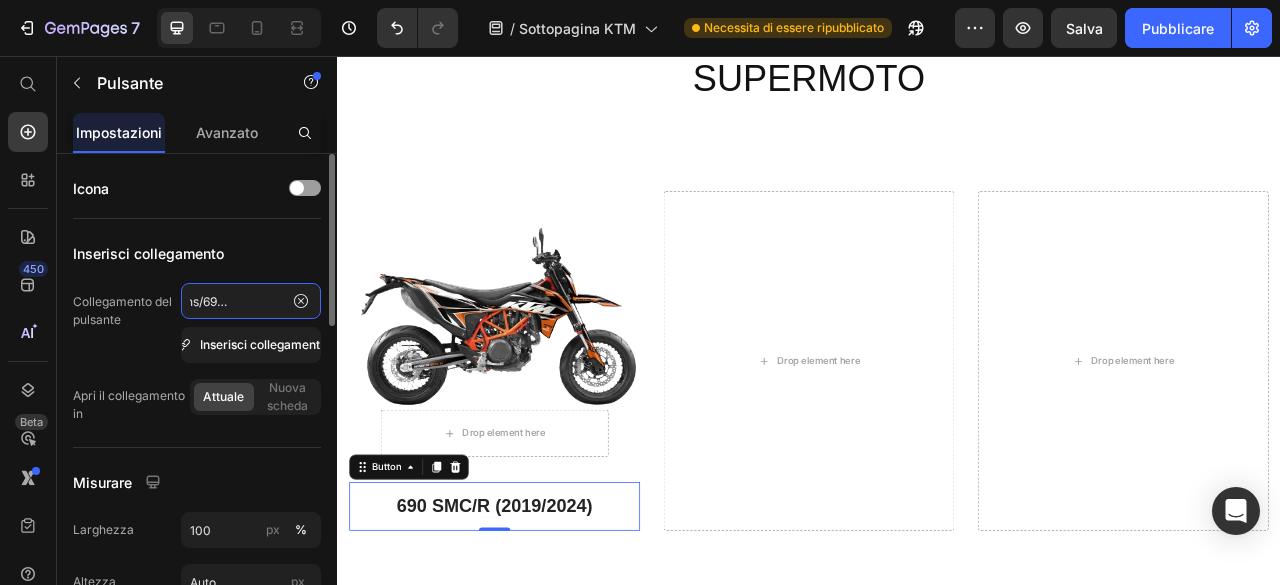 scroll, scrollTop: 0, scrollLeft: 64, axis: horizontal 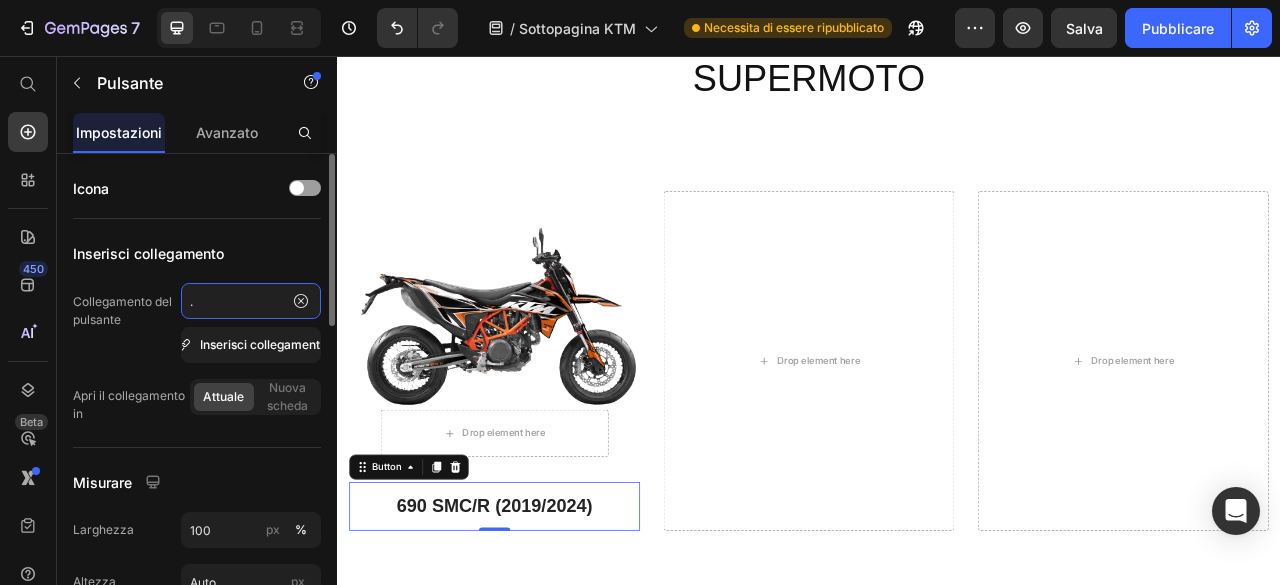 type on "/collections/690-smc/r-2019-2024" 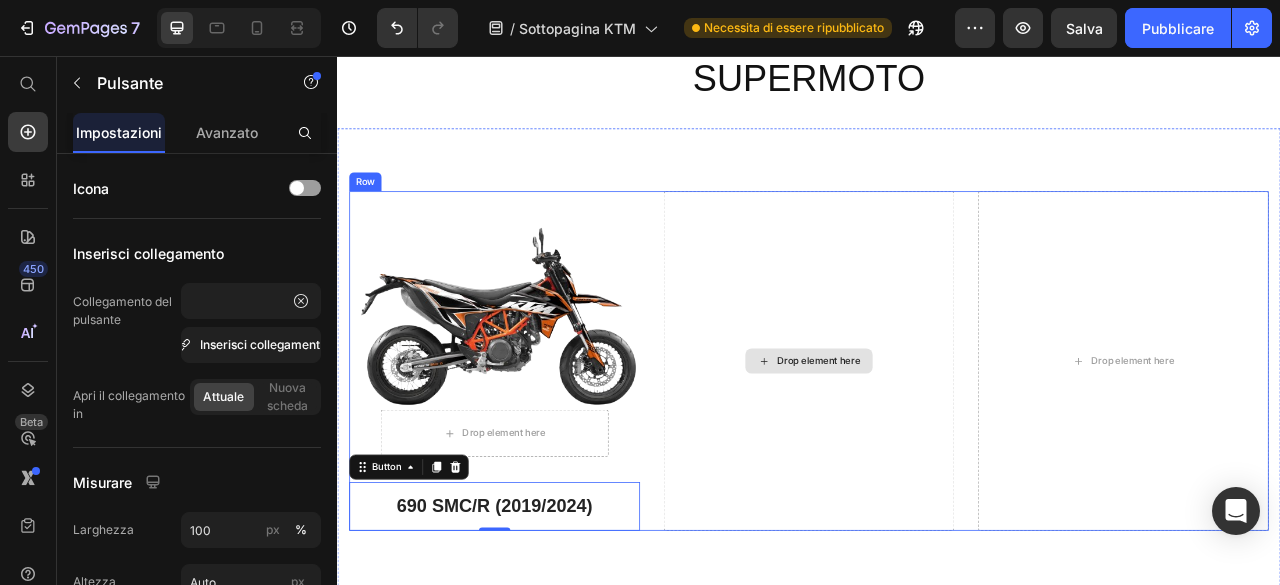 click on "Drop element here" at bounding box center (937, 444) 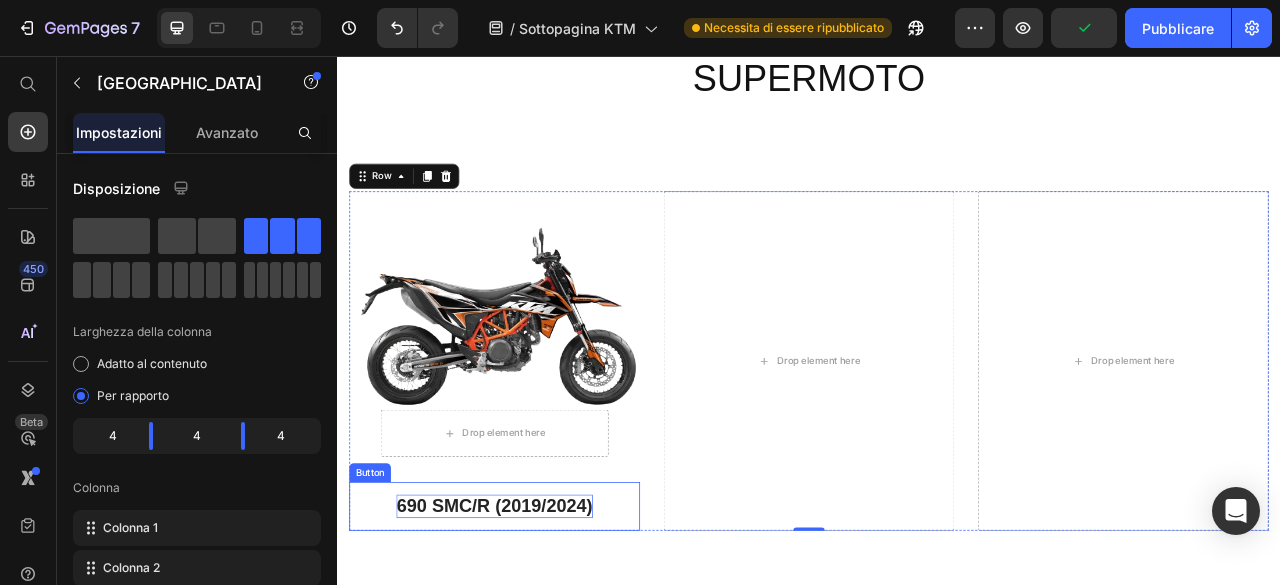 click on "690 SMC/R (2019/2024)" at bounding box center [536, 629] 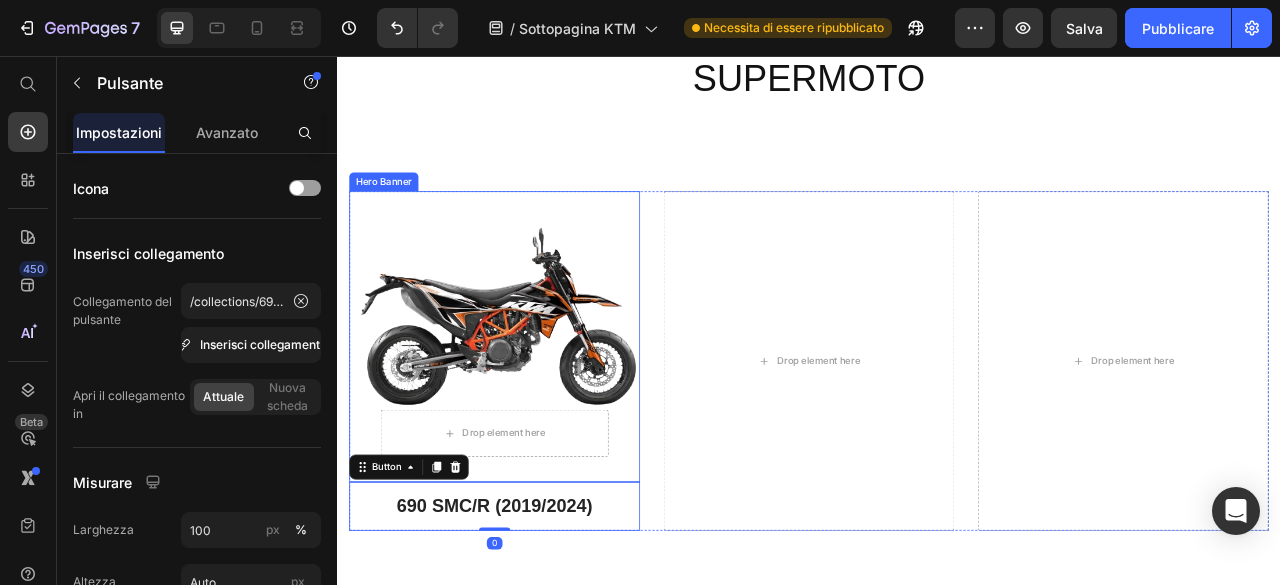 click on "Drop element here Row" at bounding box center [537, 414] 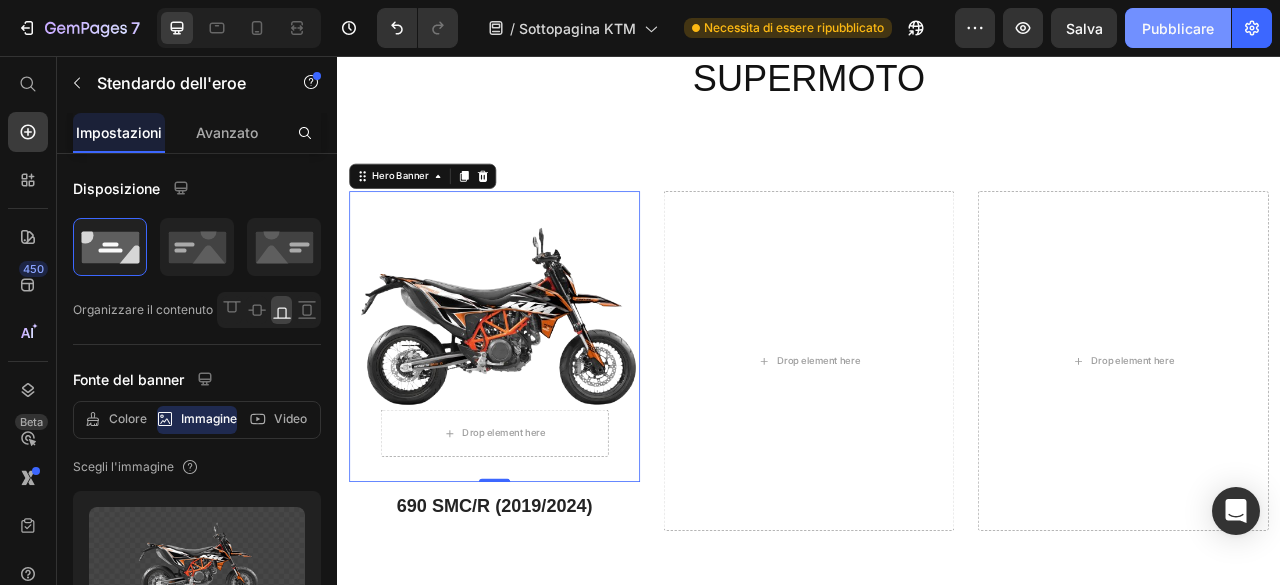 click on "Pubblicare" at bounding box center [1178, 28] 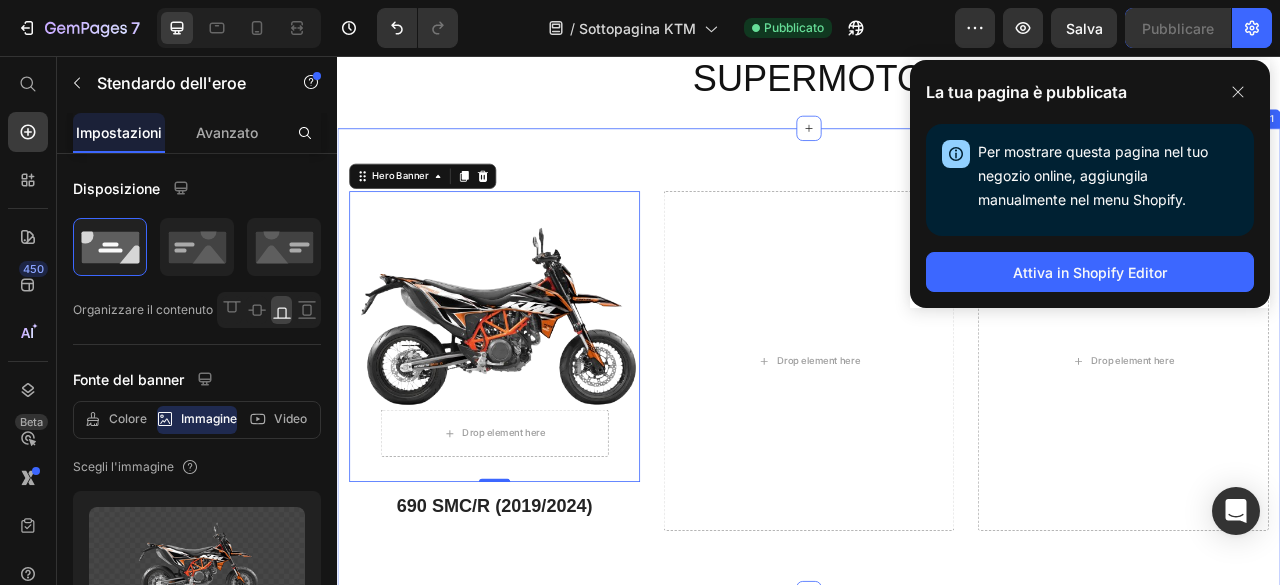 click on "Drop element here Row Hero Banner   0 690 SMC/R (2019/2024) Button
Drop element here
Drop element here Row Section 11" at bounding box center (937, 444) 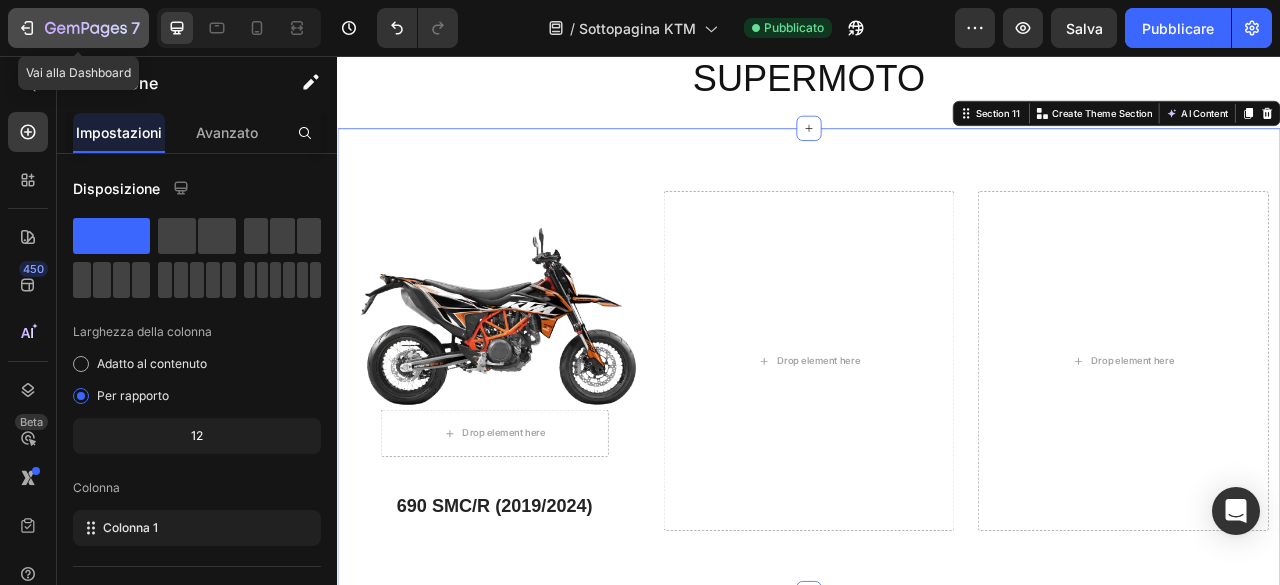 click 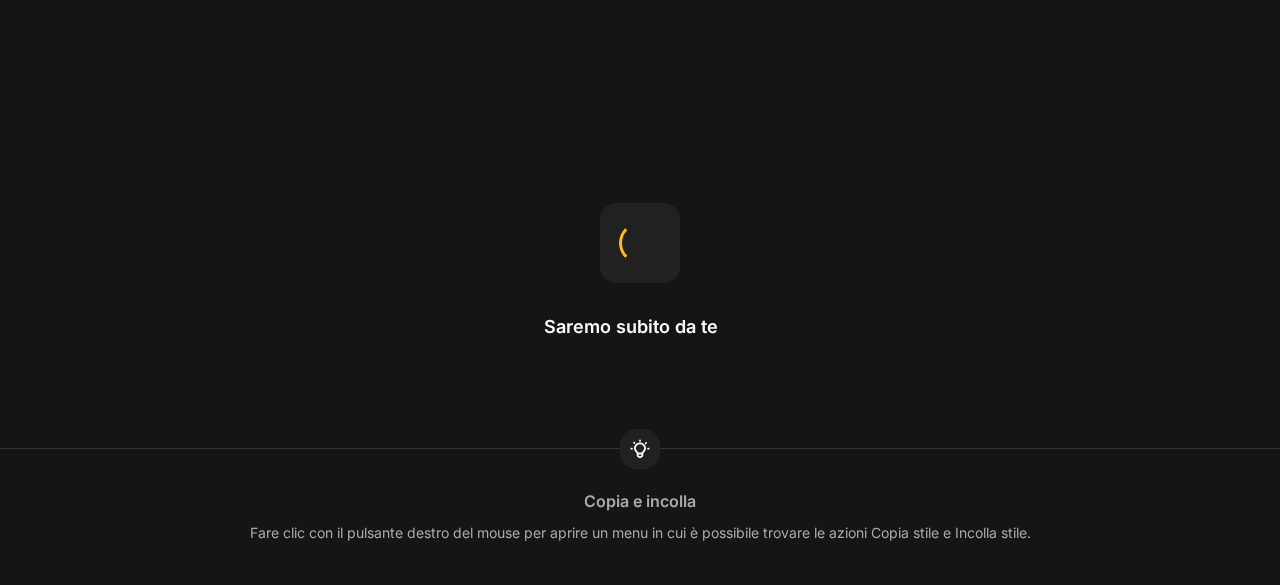 scroll, scrollTop: 0, scrollLeft: 0, axis: both 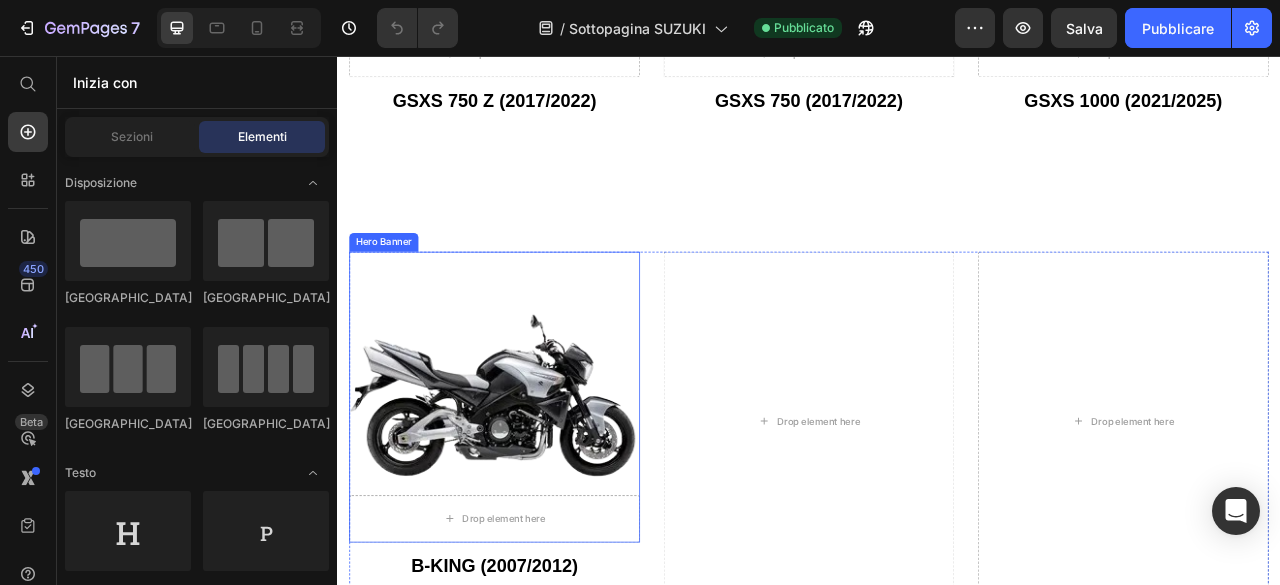 click at bounding box center (537, 490) 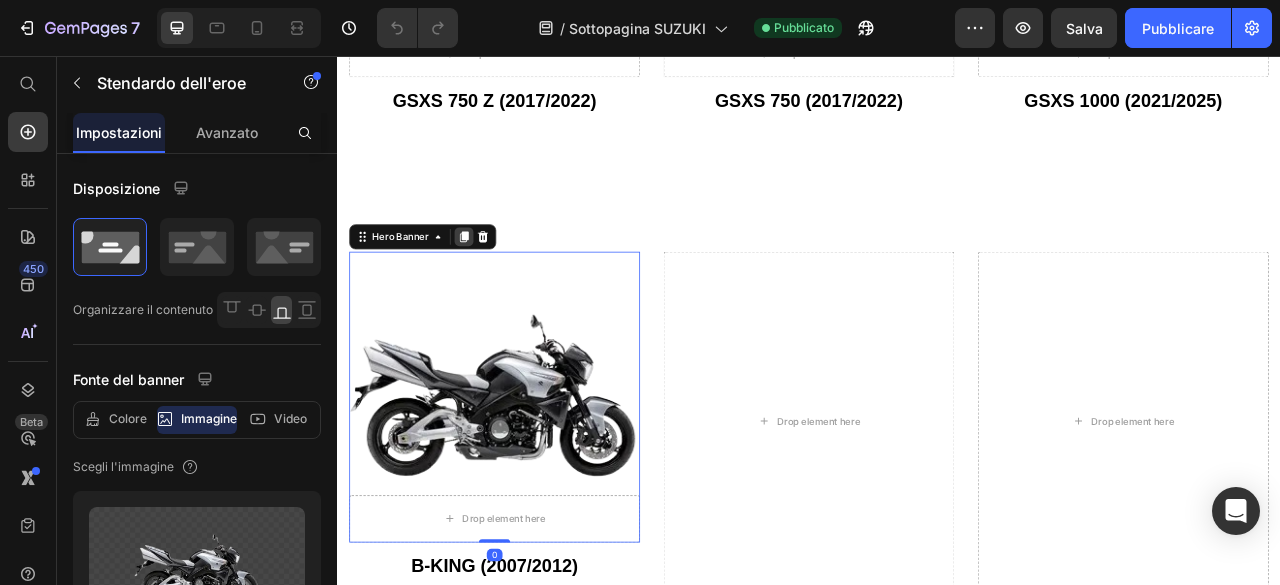 click 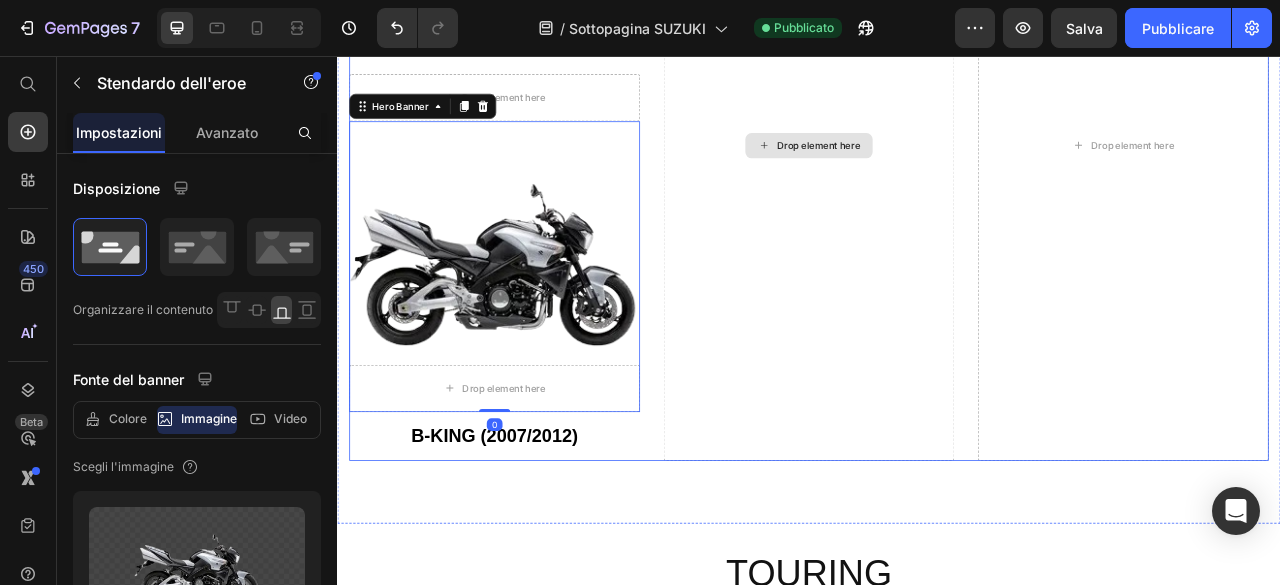 scroll, scrollTop: 4898, scrollLeft: 0, axis: vertical 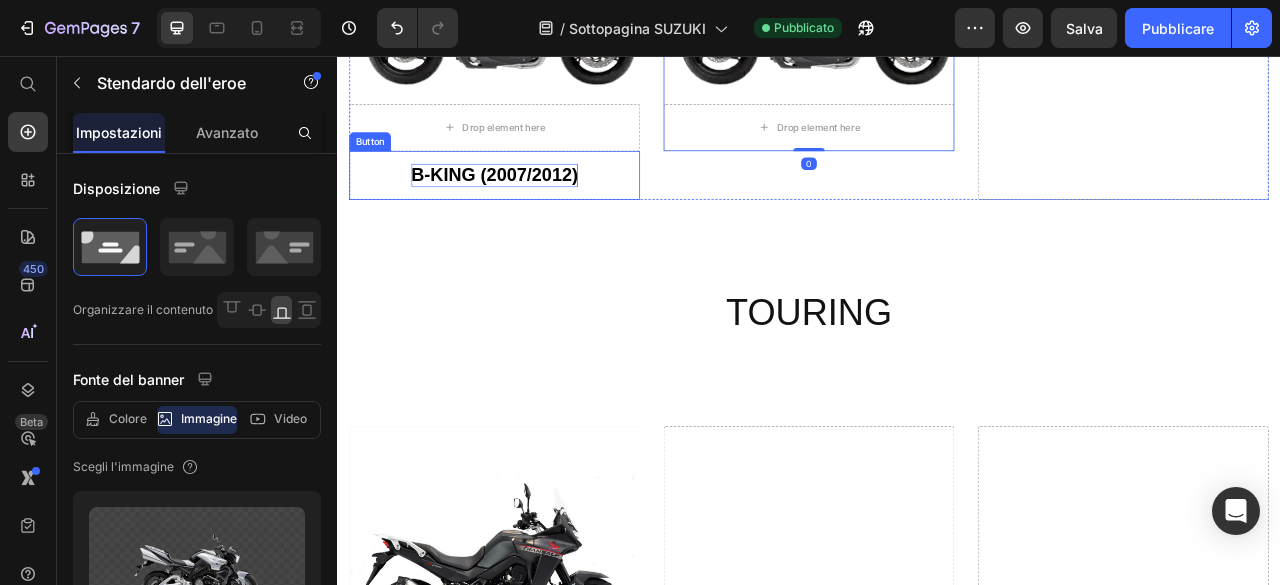 click on "B-KING (2007/2012)" at bounding box center (537, 207) 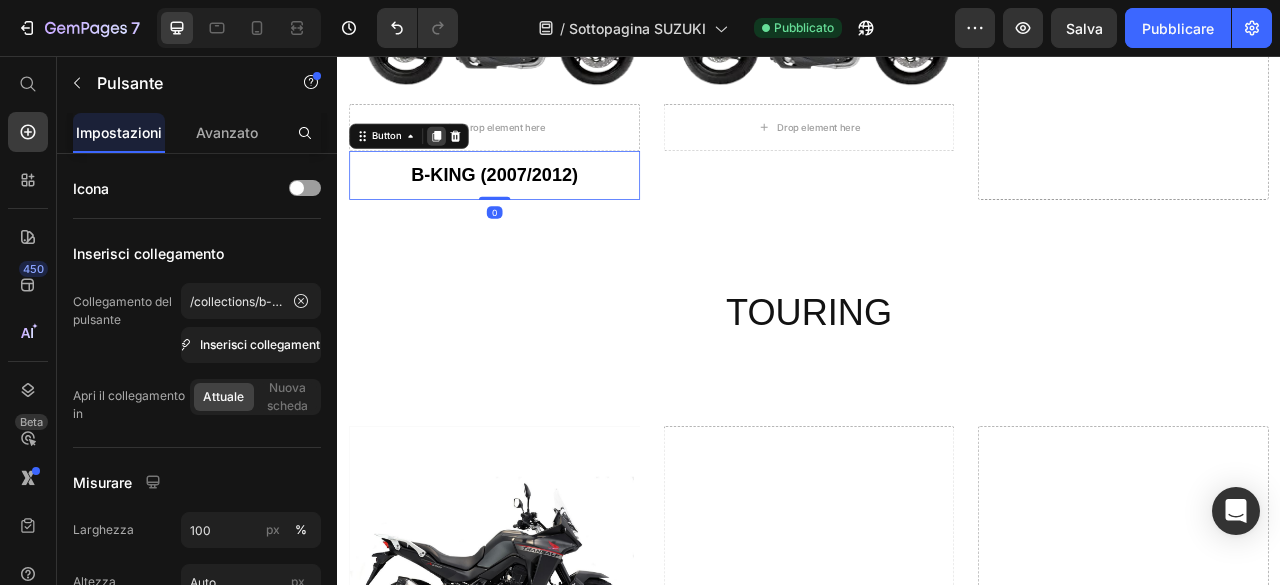 click 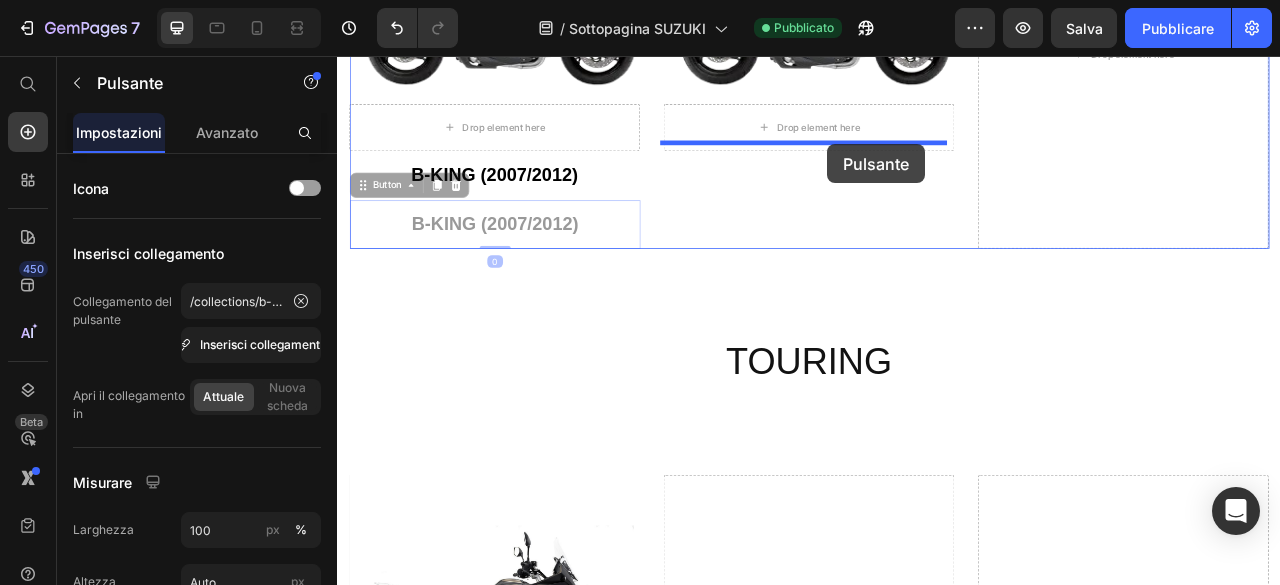 drag, startPoint x: 705, startPoint y: 268, endPoint x: 960, endPoint y: 168, distance: 273.90692 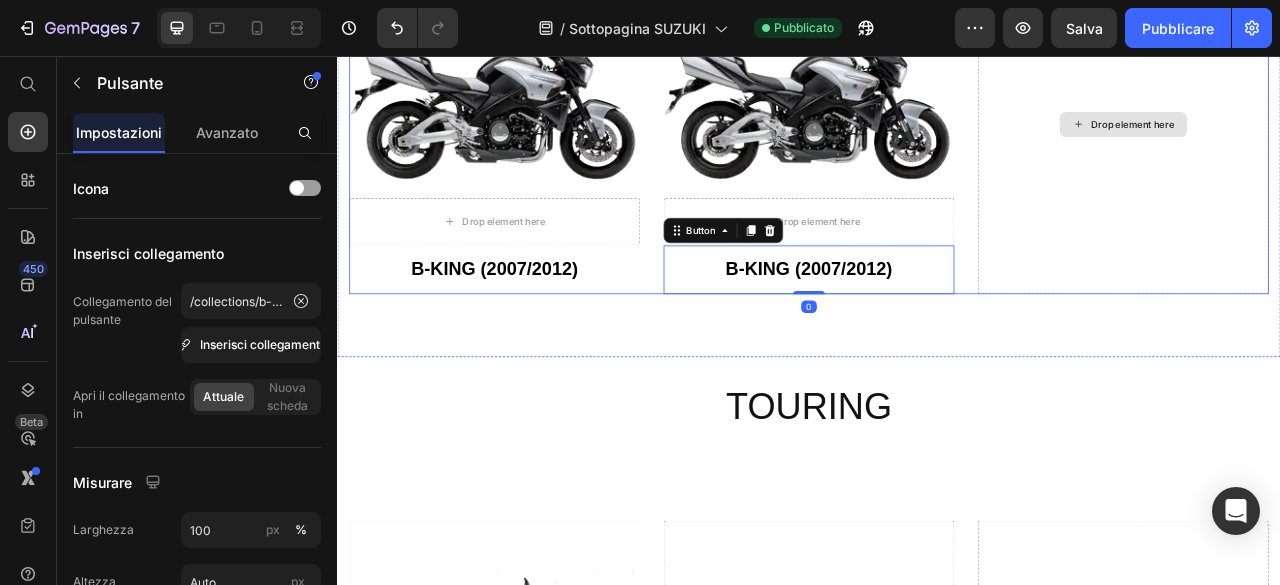 scroll, scrollTop: 4498, scrollLeft: 0, axis: vertical 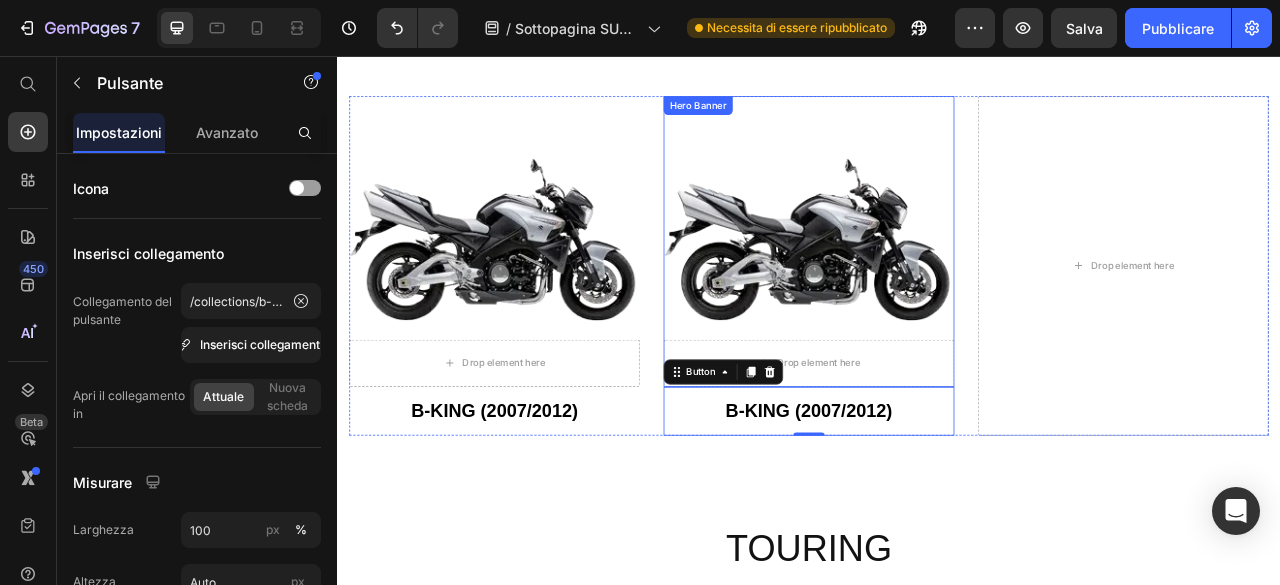 click at bounding box center (937, 292) 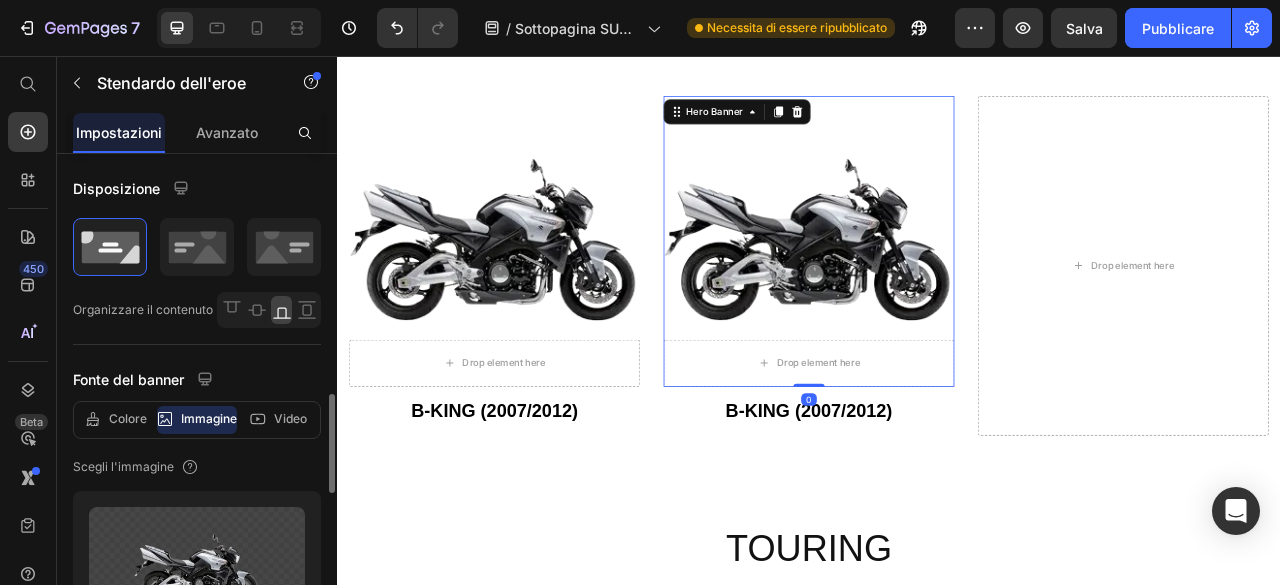scroll, scrollTop: 200, scrollLeft: 0, axis: vertical 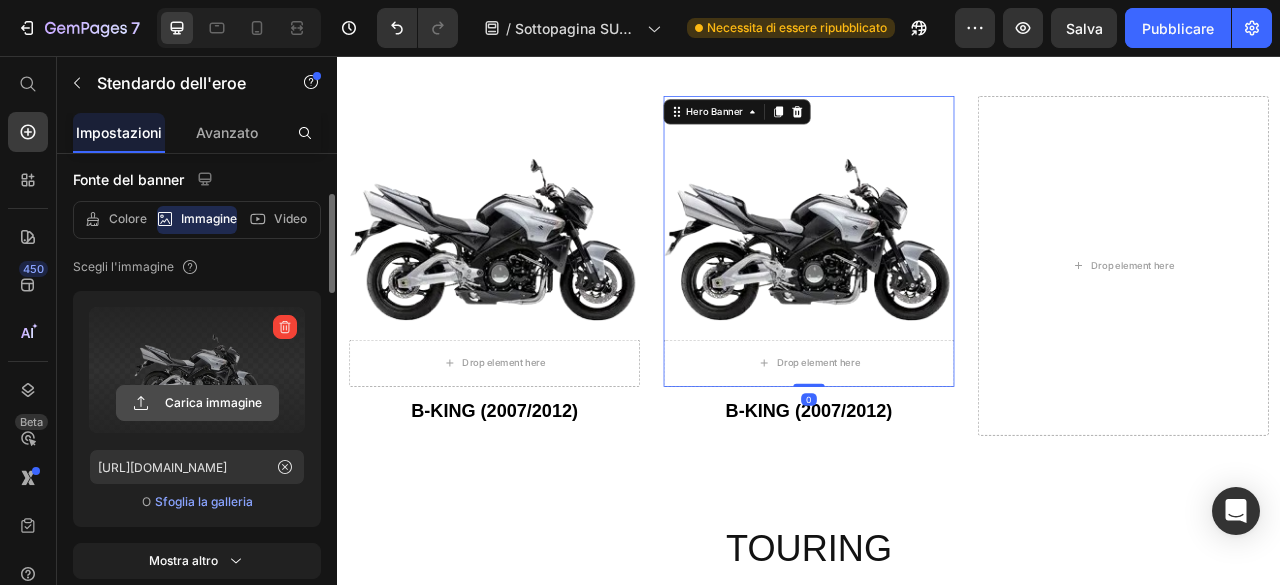 click 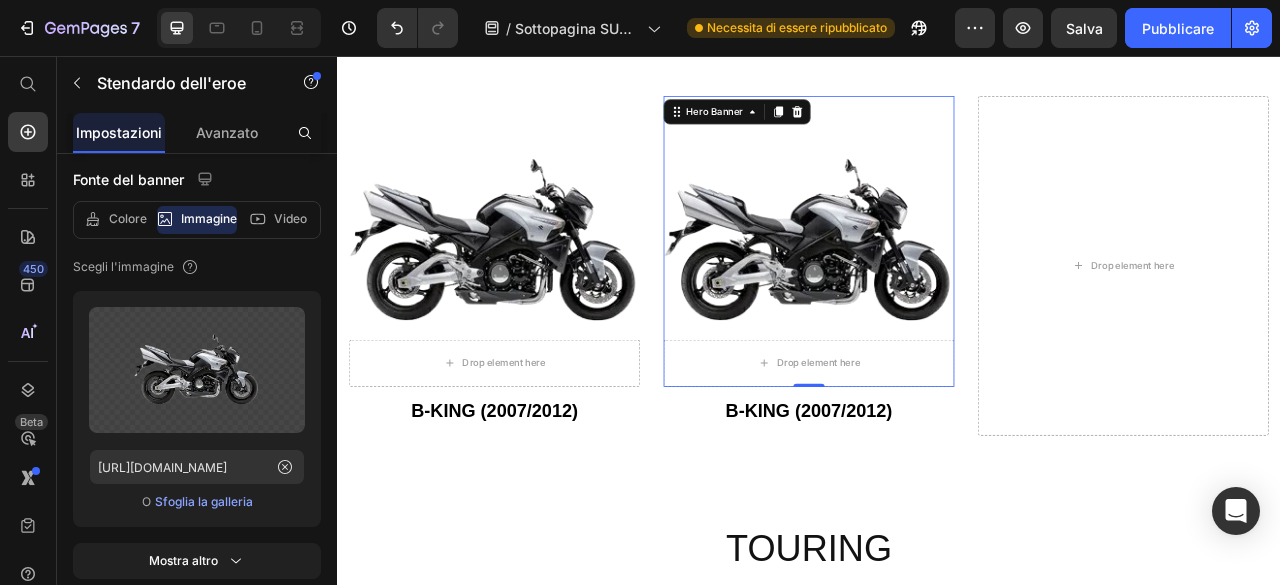 click at bounding box center (937, 292) 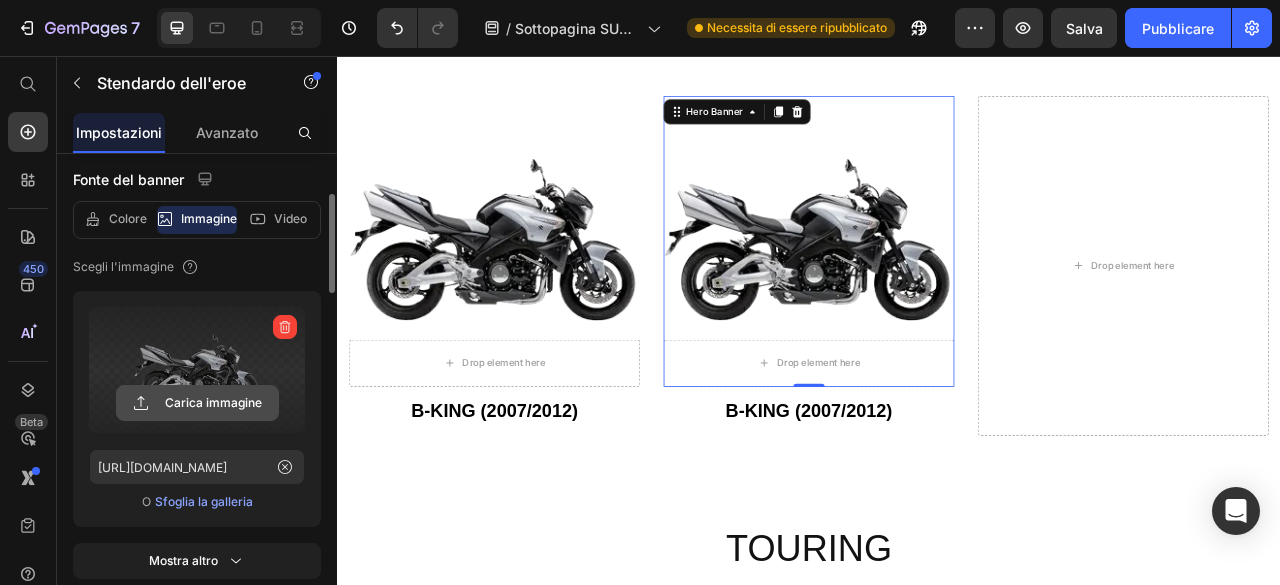 click 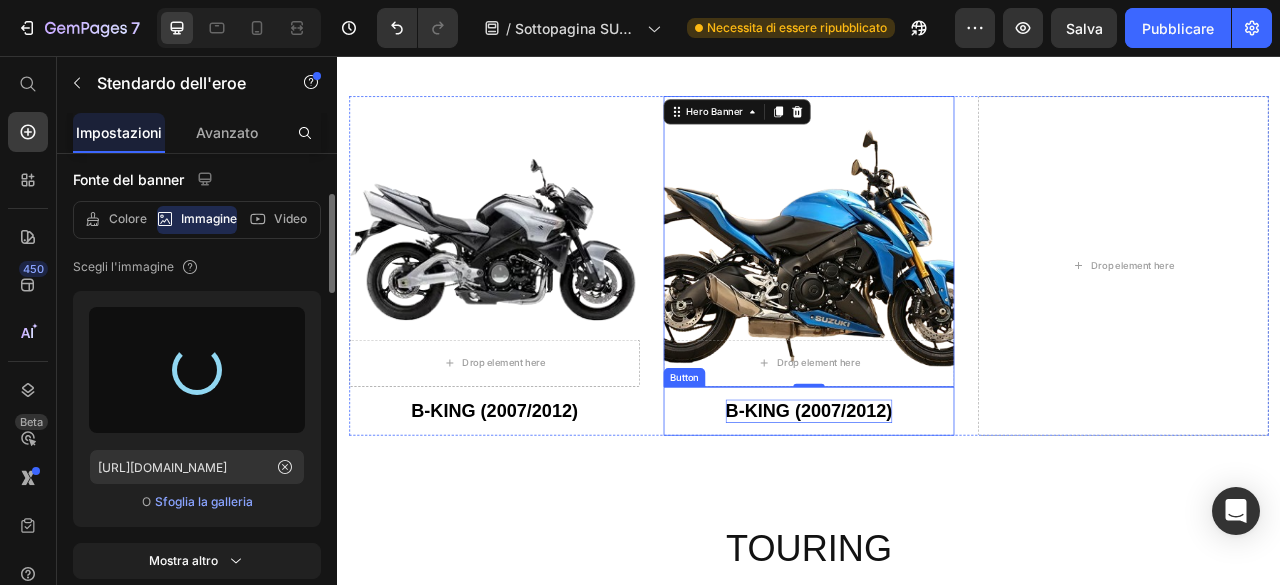 type on "https://cdn.shopify.com/s/files/1/0917/7330/5107/files/gempages_547748918830564496-d36827c1-8ec7-471d-b3c2-3e0dab28515e.png" 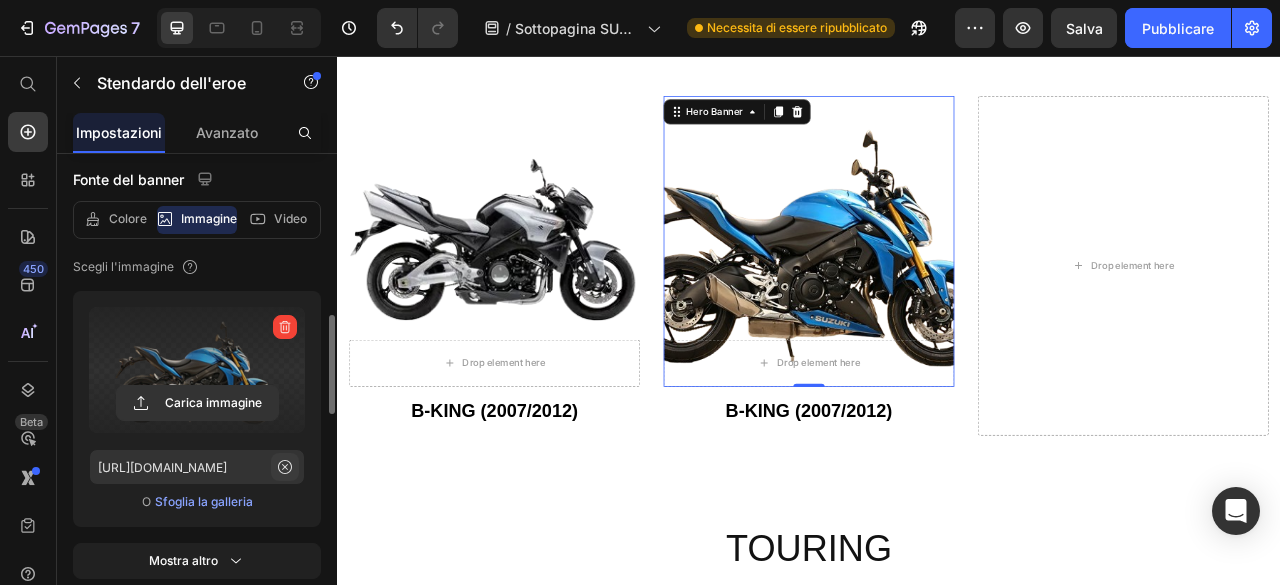 scroll, scrollTop: 300, scrollLeft: 0, axis: vertical 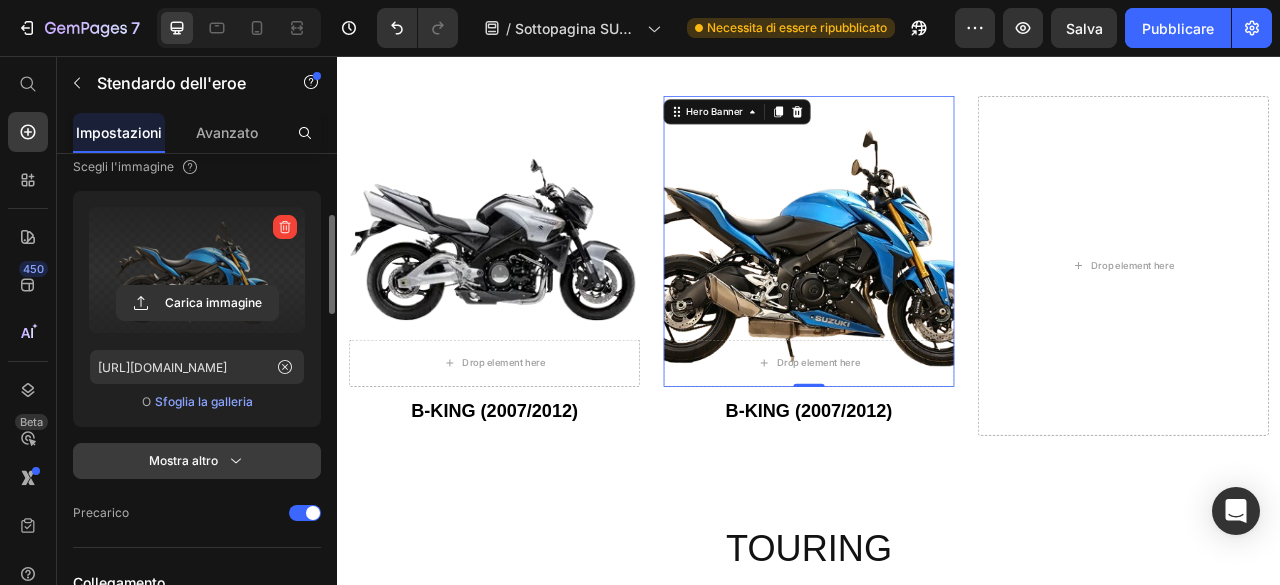 click on "Mostra altro" at bounding box center [197, 461] 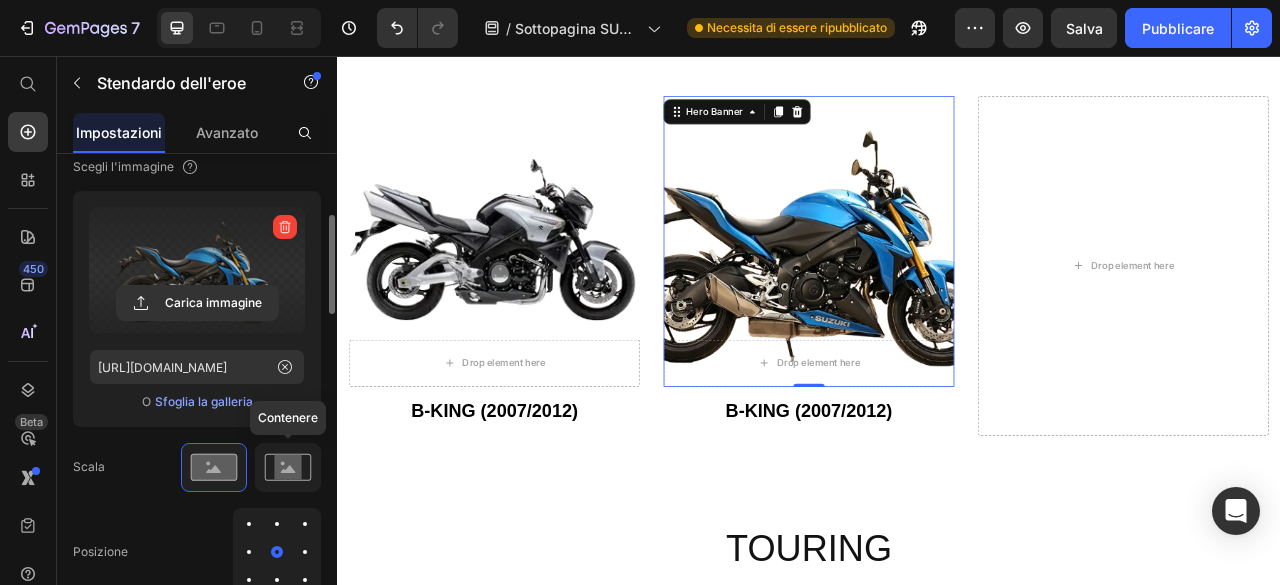 drag, startPoint x: 299, startPoint y: 469, endPoint x: 167, endPoint y: 529, distance: 144.99655 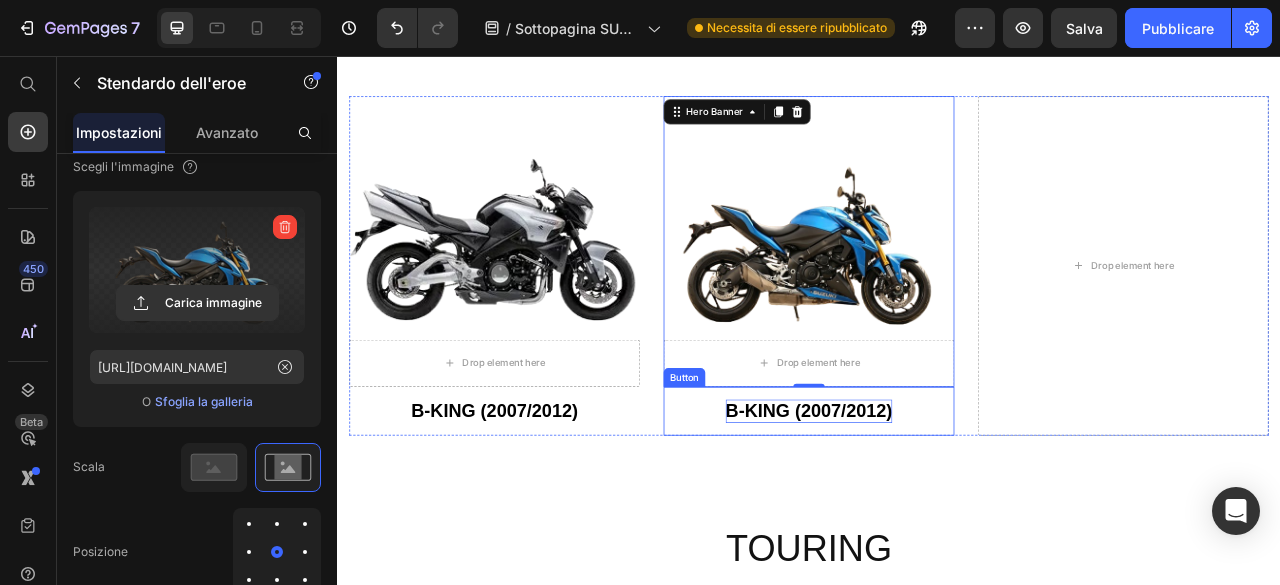 click on "B-KING (2007/2012)" at bounding box center [937, 507] 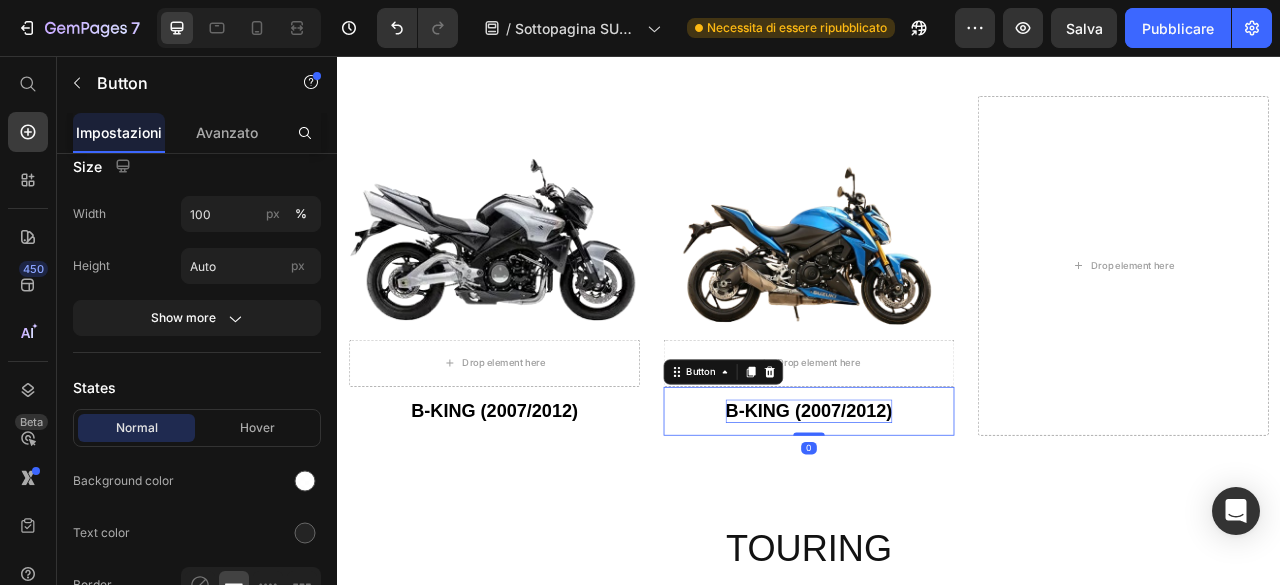 scroll, scrollTop: 0, scrollLeft: 0, axis: both 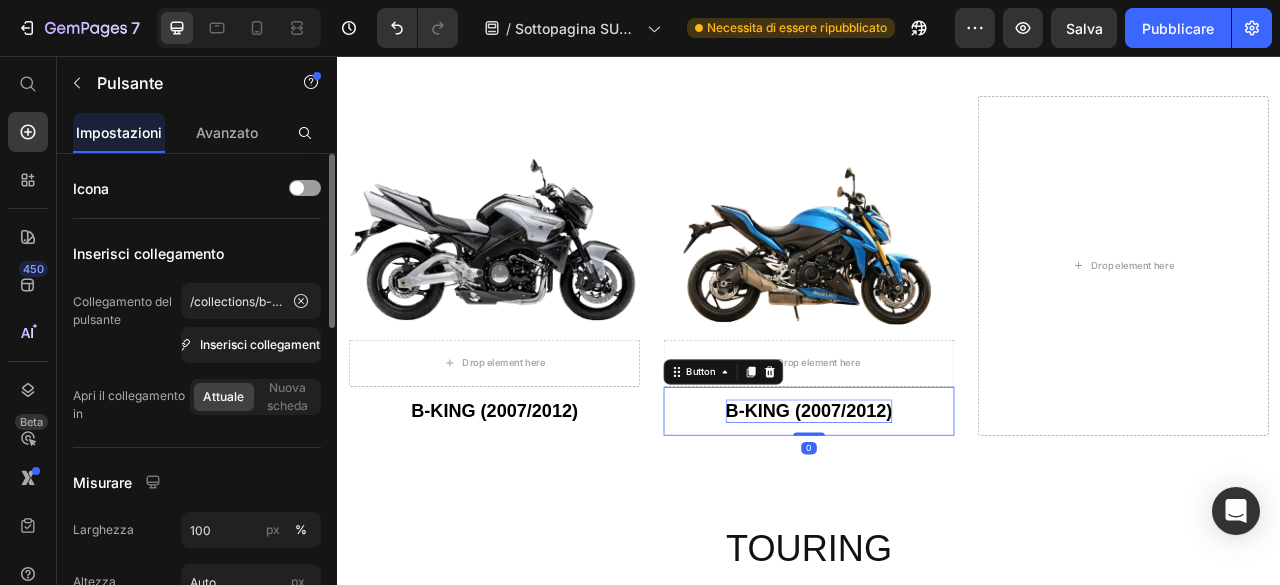 click on "B-KING (2007/2012)" at bounding box center (937, 507) 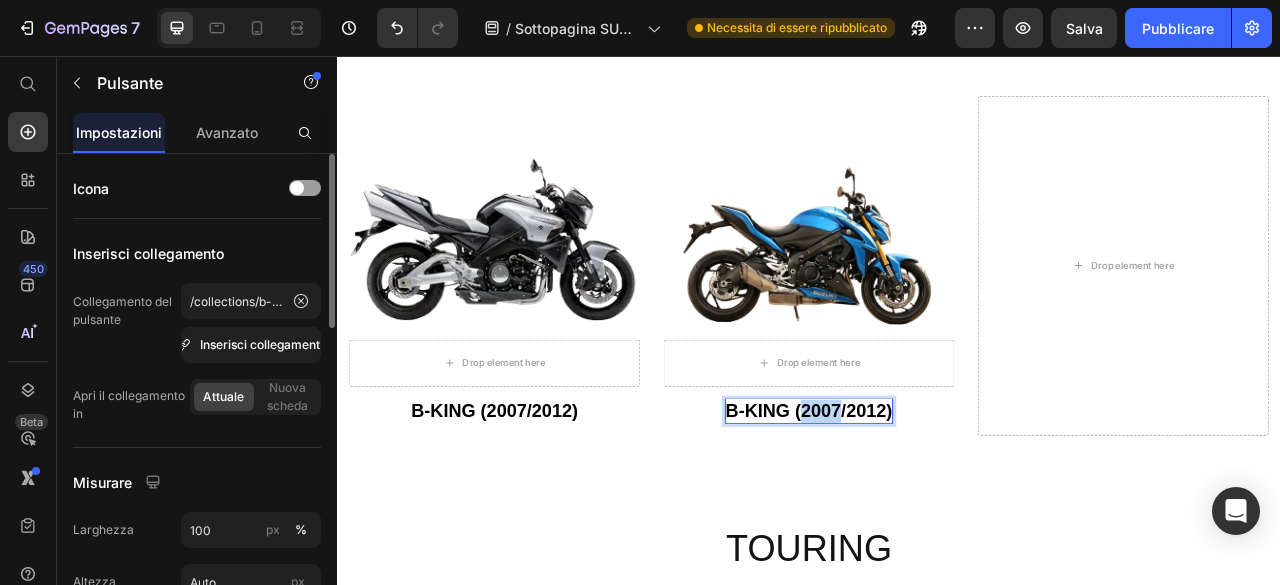 click on "B-KING (2007/2012)" at bounding box center (937, 507) 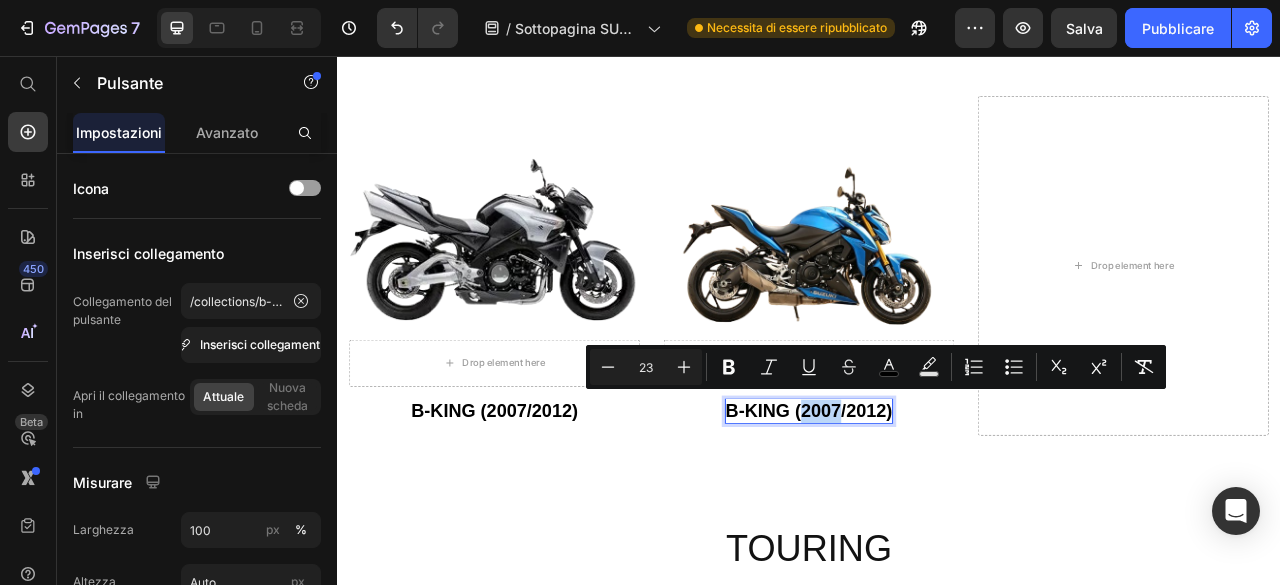 click on "B-KING (2007/2012)" at bounding box center (937, 508) 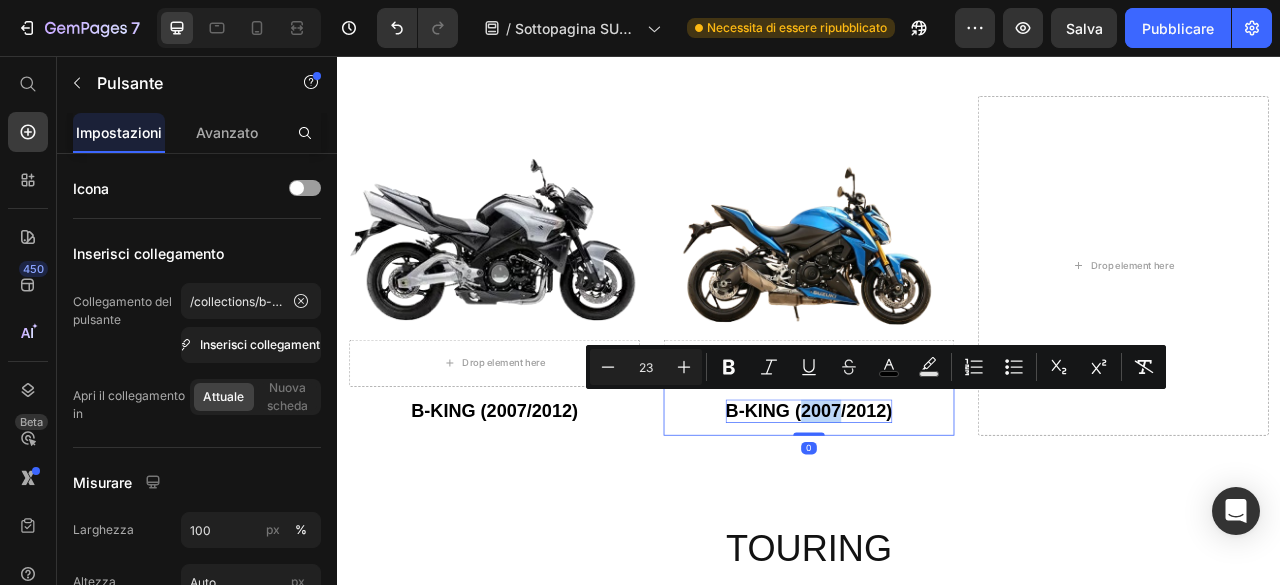 click on "B-KING (2007/2012)" at bounding box center [937, 507] 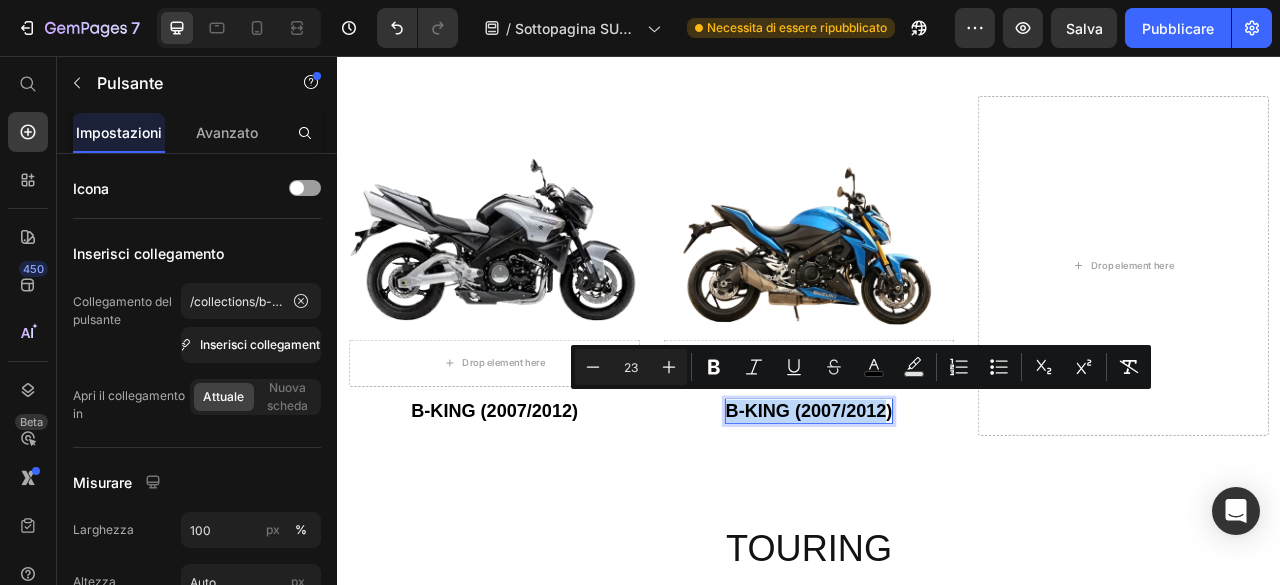 drag, startPoint x: 830, startPoint y: 497, endPoint x: 1030, endPoint y: 499, distance: 200.01 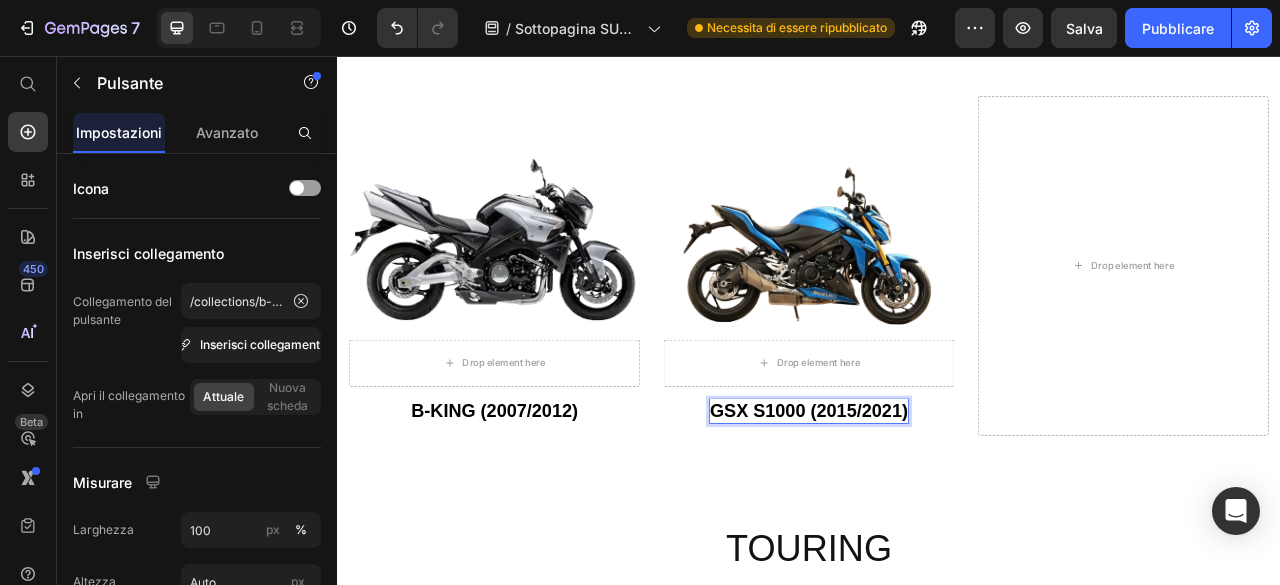 click on "GSX S1000 (2015/2021)" at bounding box center [937, 508] 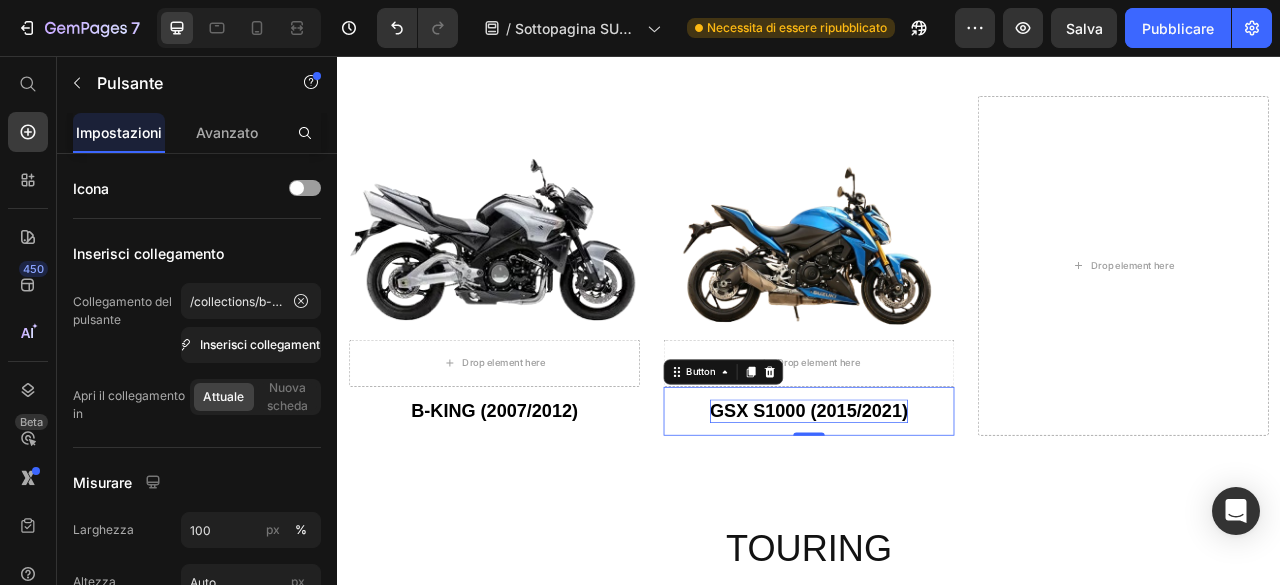 click on "GSX S1000 (2015/2021)" at bounding box center [937, 507] 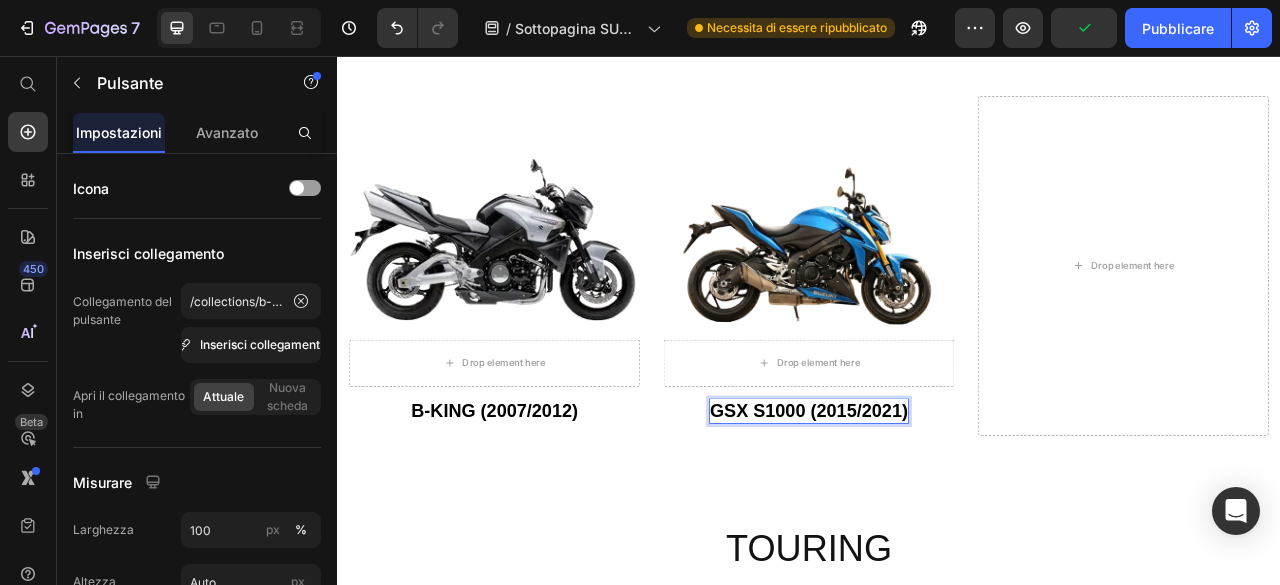 click on "GSX S1000 (2015/2021)" at bounding box center (937, 507) 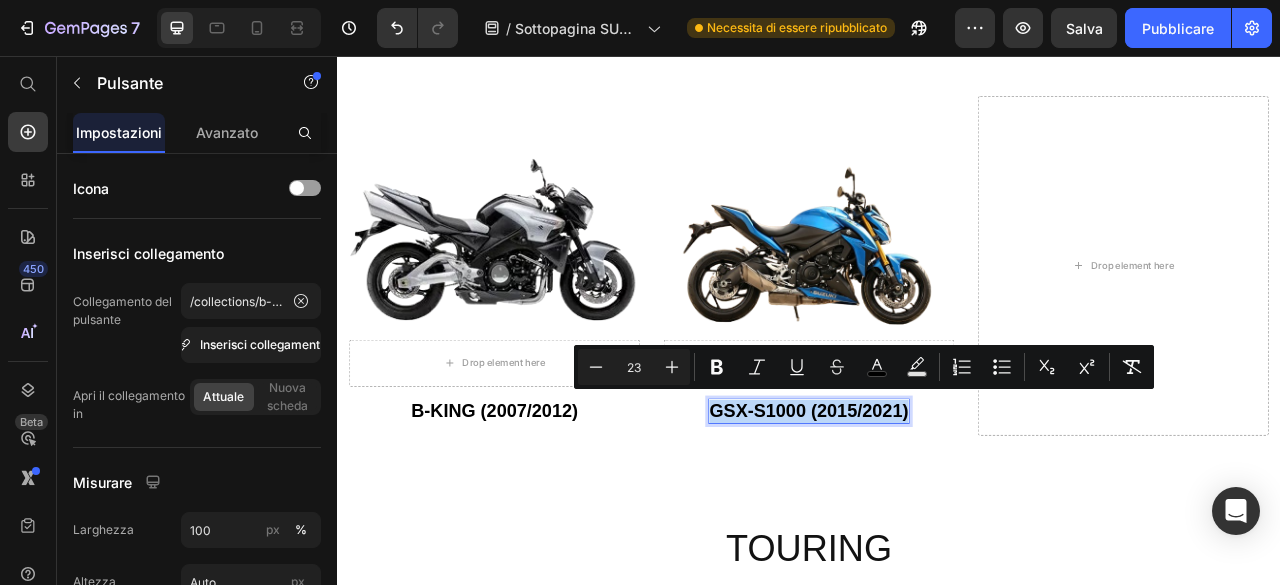 drag, startPoint x: 808, startPoint y: 504, endPoint x: 1054, endPoint y: 497, distance: 246.09958 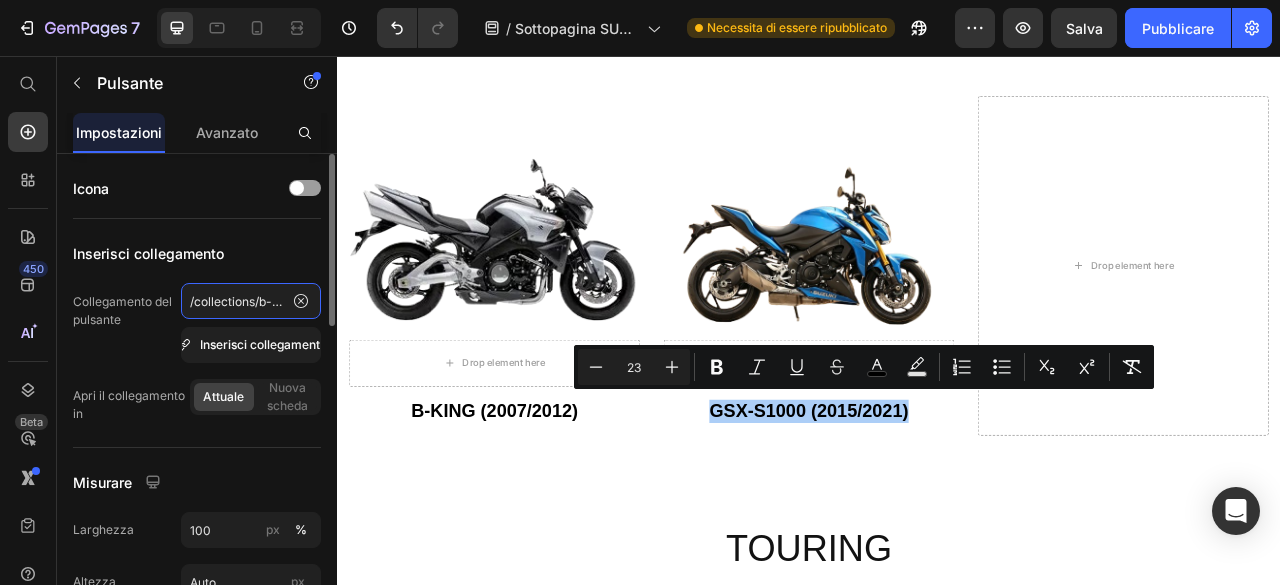 click on "/collections/b-king-2007-2012" 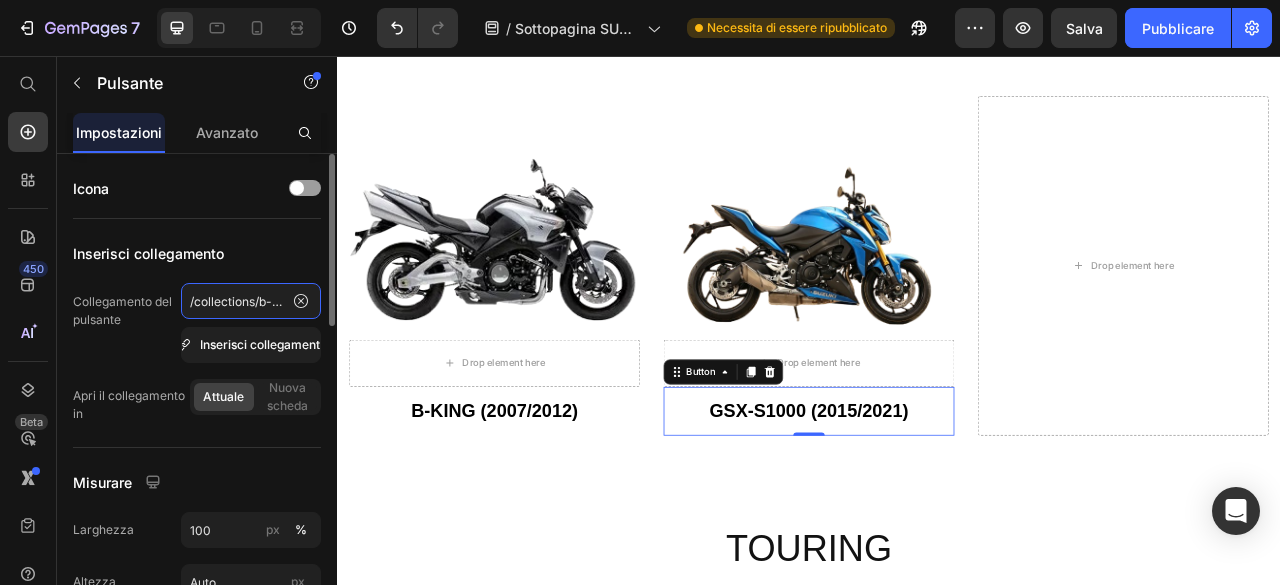 click on "/collections/b-king-2007-2012" 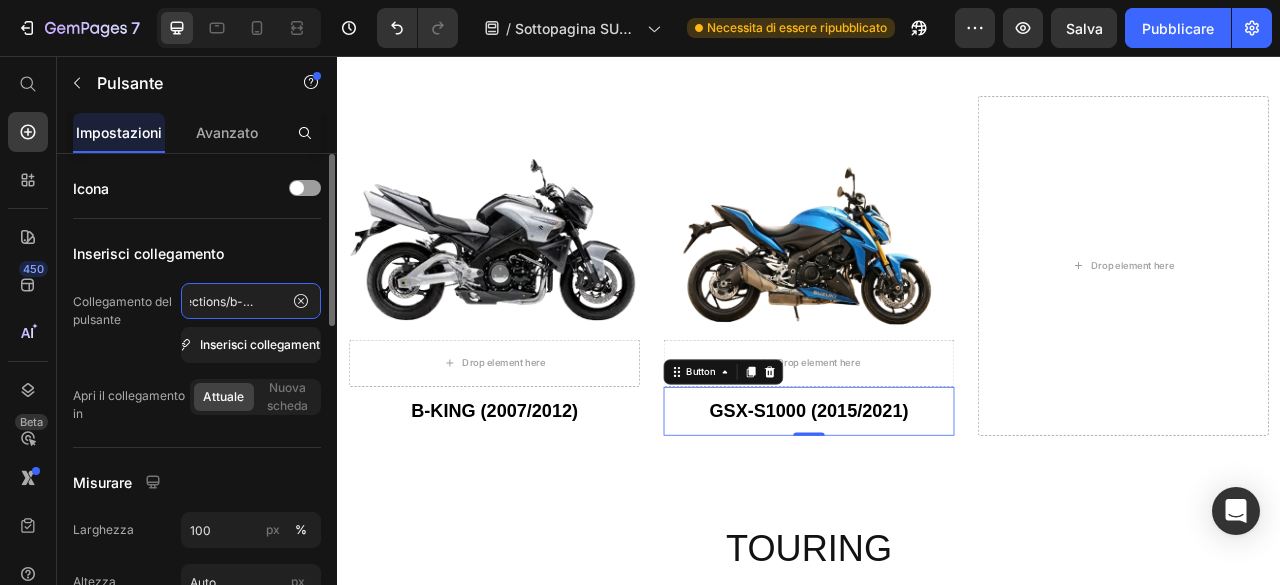 scroll, scrollTop: 0, scrollLeft: 74, axis: horizontal 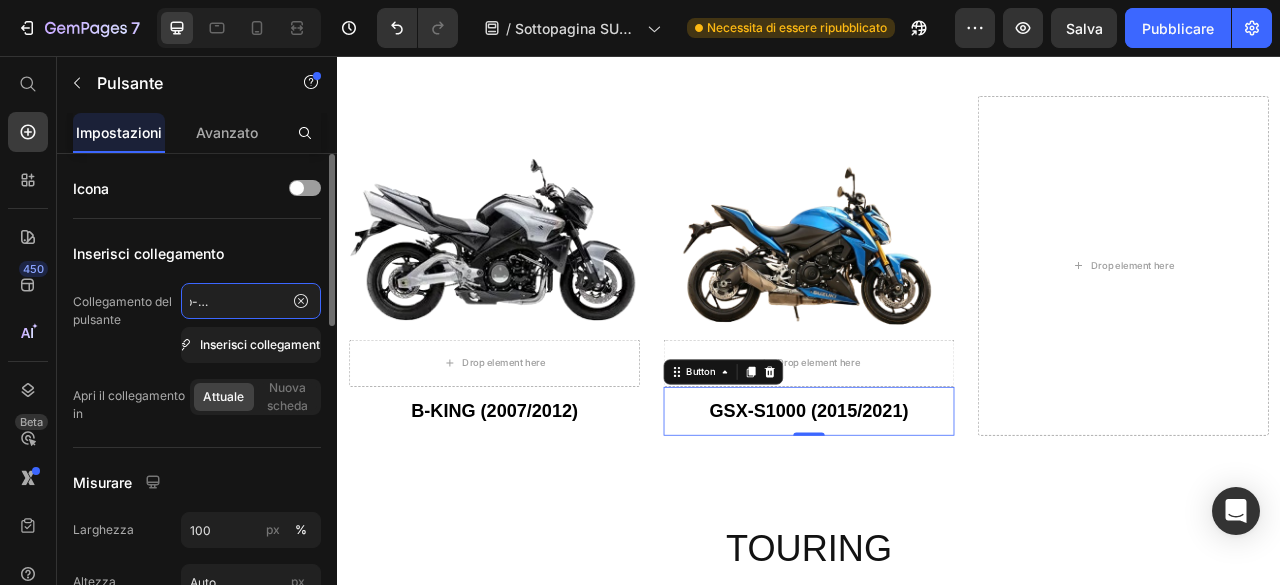 drag, startPoint x: 262, startPoint y: 301, endPoint x: 224, endPoint y: 304, distance: 38.118237 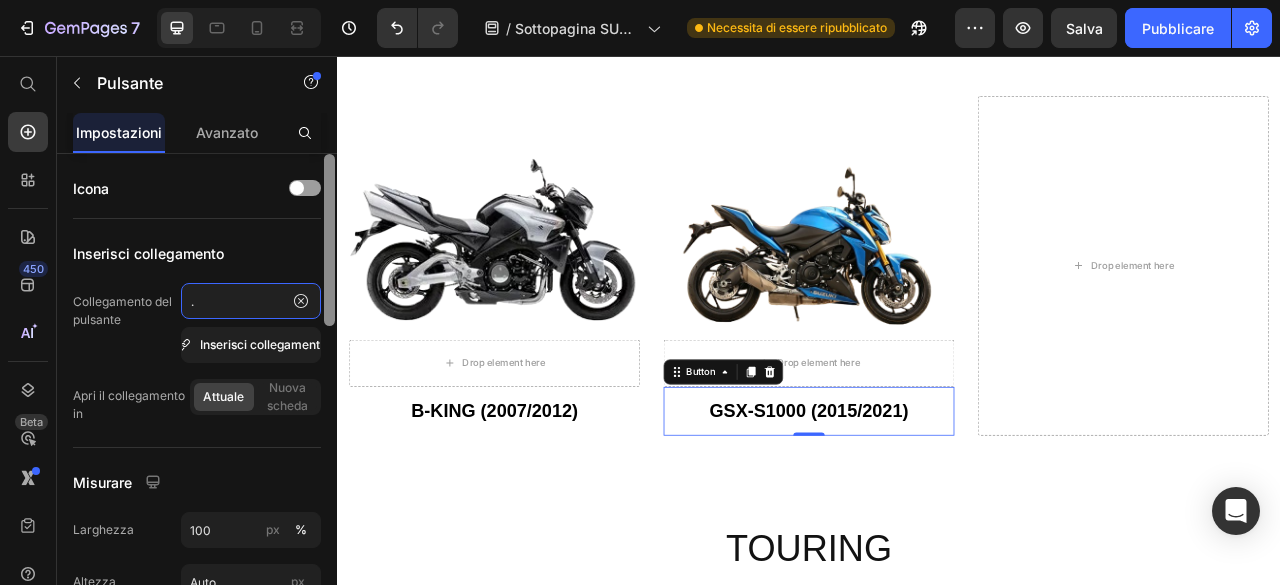 scroll, scrollTop: 0, scrollLeft: 94, axis: horizontal 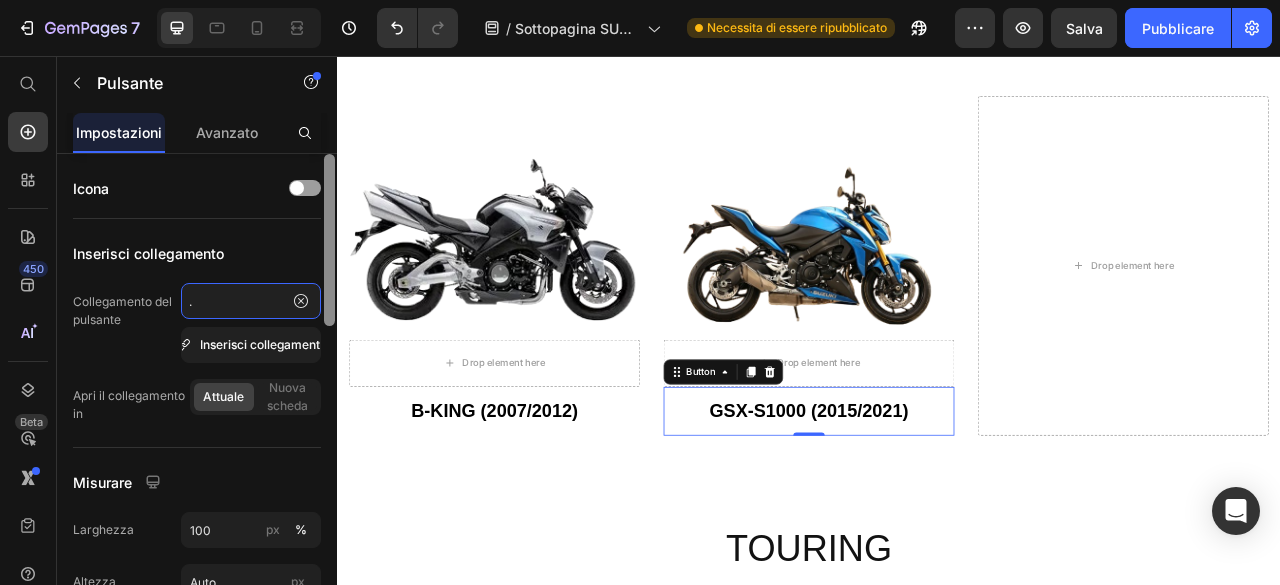 type on "/collections/gsx-s1000-2015-2021" 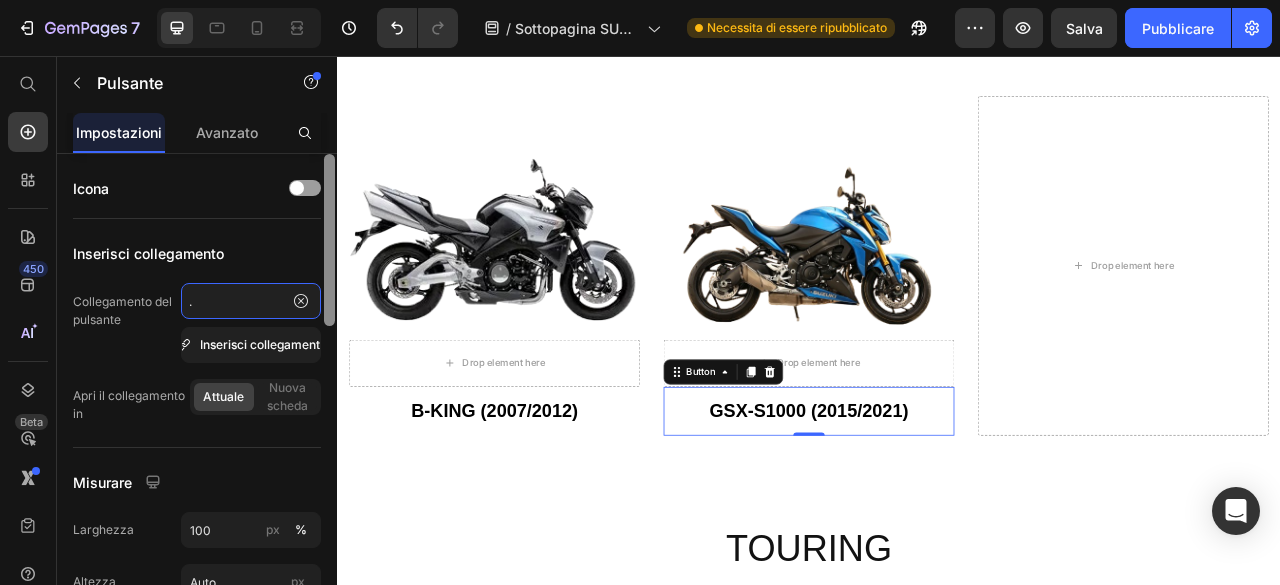 scroll, scrollTop: 0, scrollLeft: 94, axis: horizontal 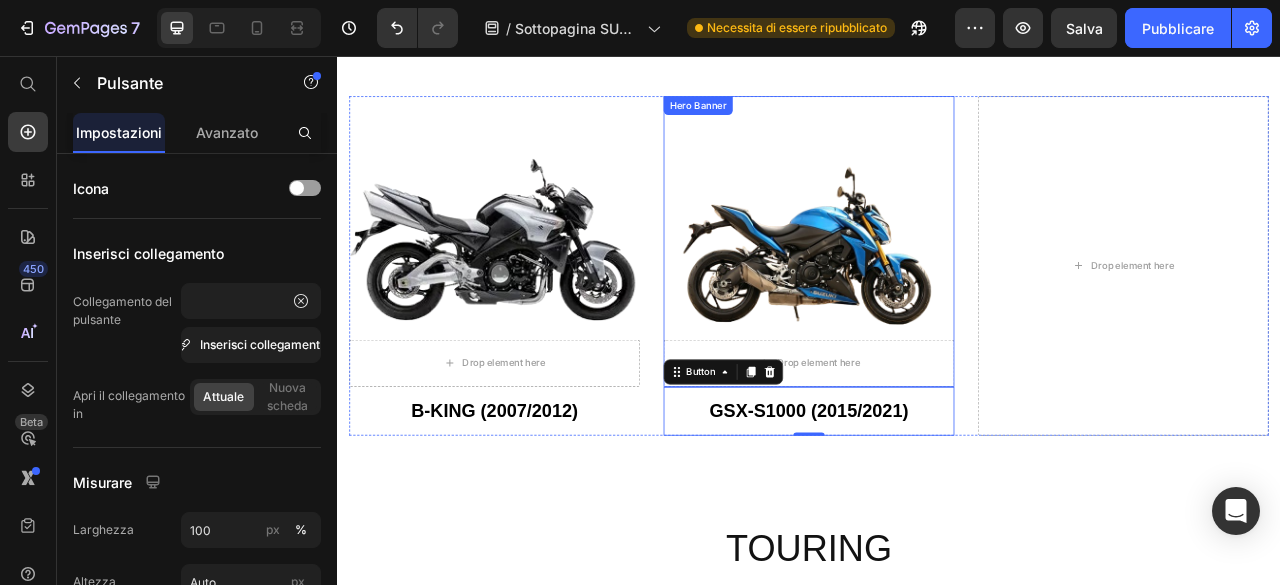 drag, startPoint x: 972, startPoint y: 321, endPoint x: 369, endPoint y: 435, distance: 613.6815 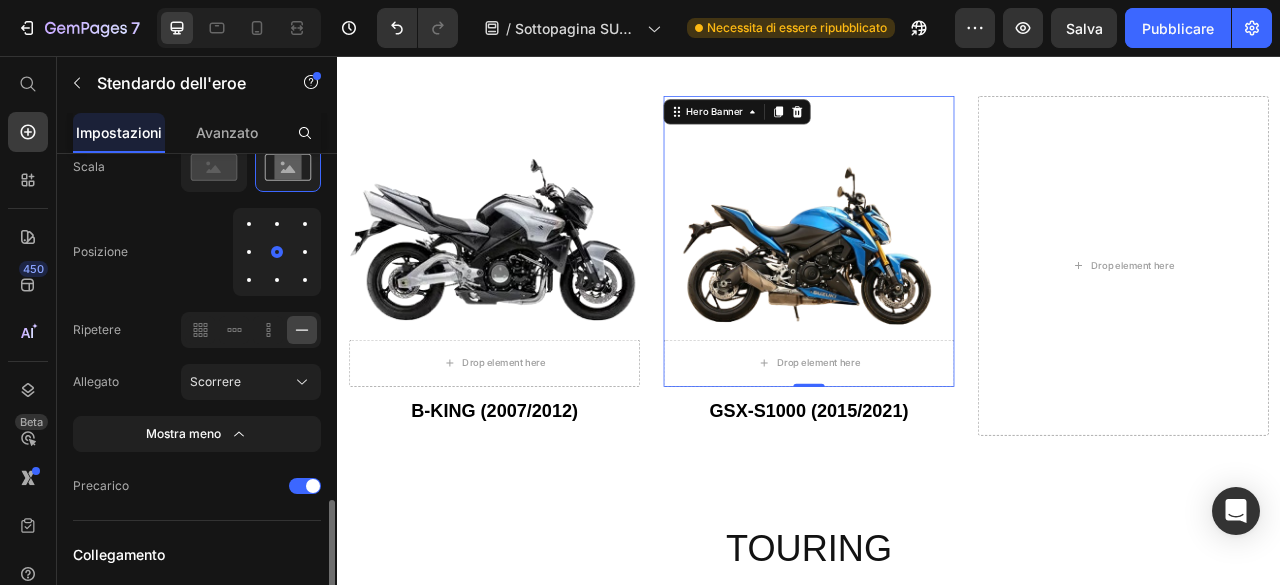 scroll, scrollTop: 800, scrollLeft: 0, axis: vertical 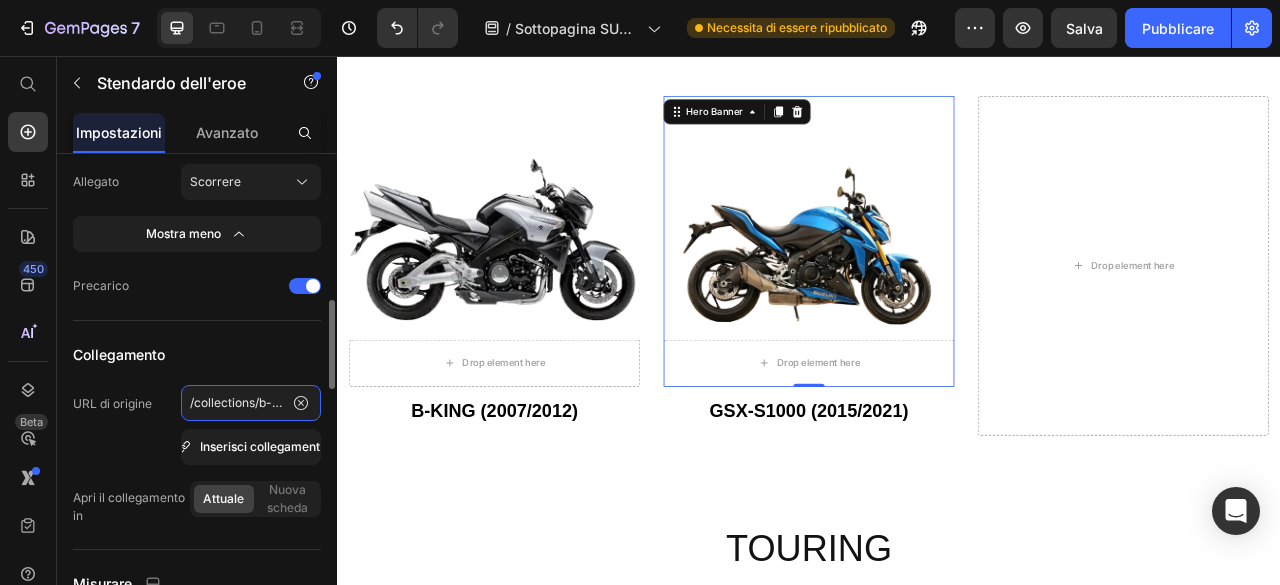 click on "/collections/b-king-2007-2012" 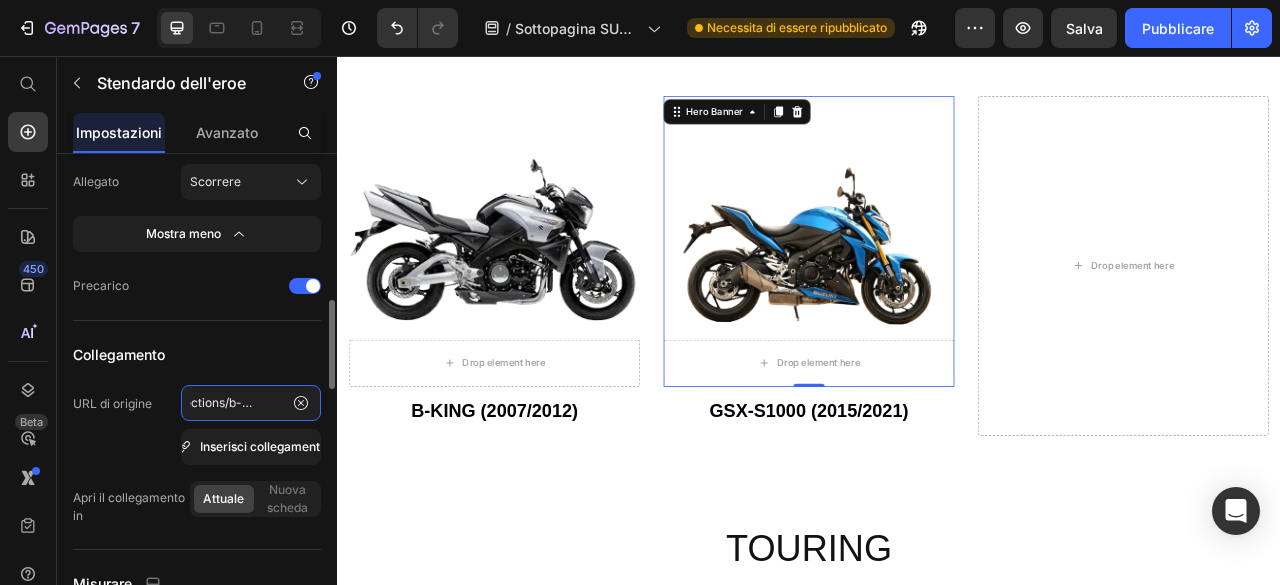 scroll, scrollTop: 0, scrollLeft: 74, axis: horizontal 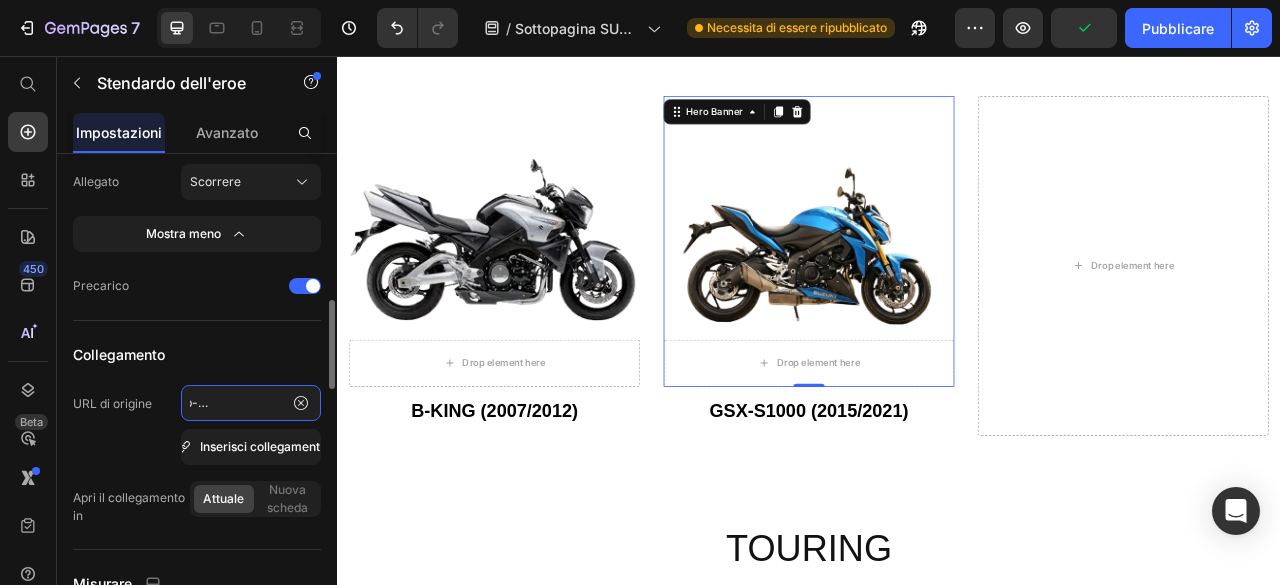 drag, startPoint x: 259, startPoint y: 401, endPoint x: 223, endPoint y: 403, distance: 36.05551 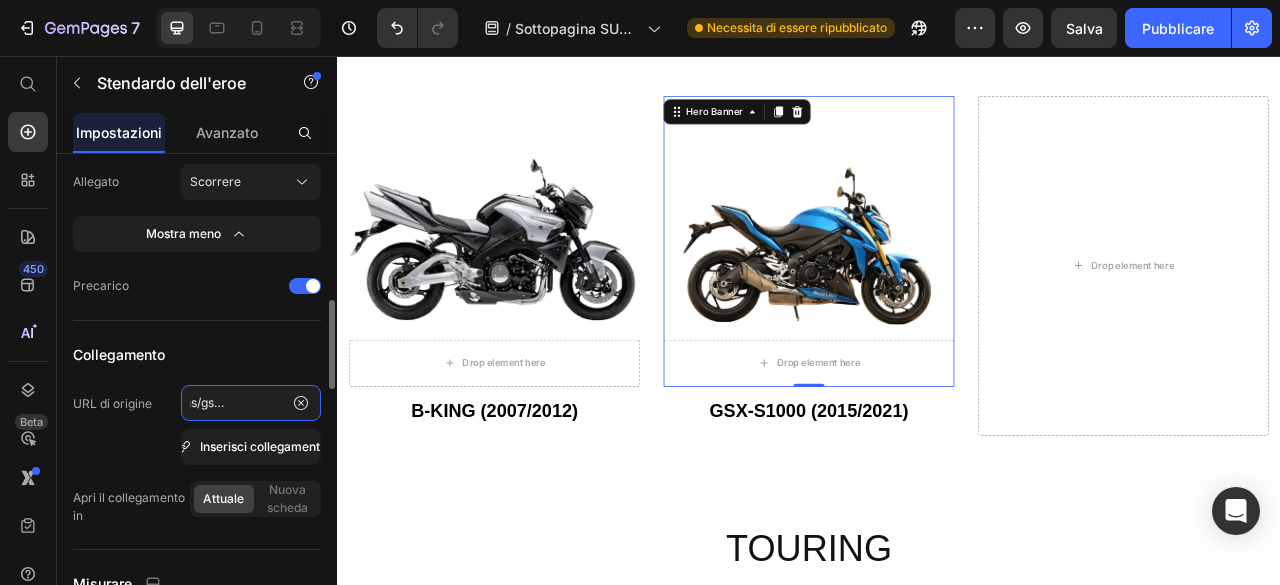 scroll, scrollTop: 0, scrollLeft: 65, axis: horizontal 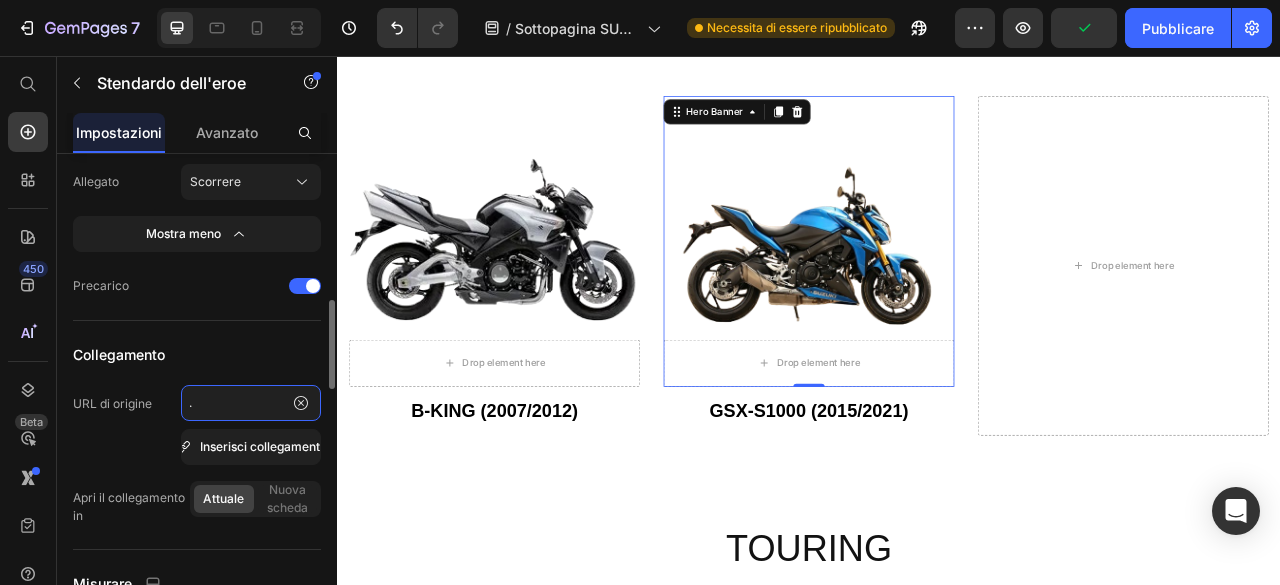 type on "/collections/gsx-s1000-2015-2021" 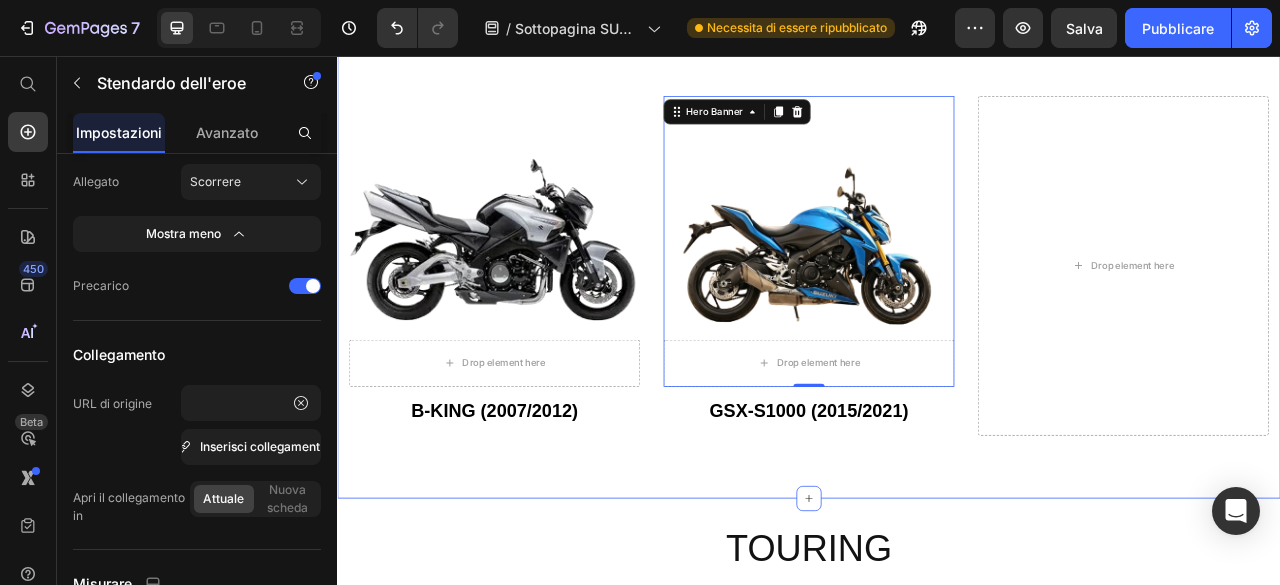 click on "Drop element here Hero Banner B-KING (2007/2012) Button
Drop element here Hero Banner   0 GSX-S1000 (2015/2021) Button
Drop element here Row Section 10" at bounding box center (937, 323) 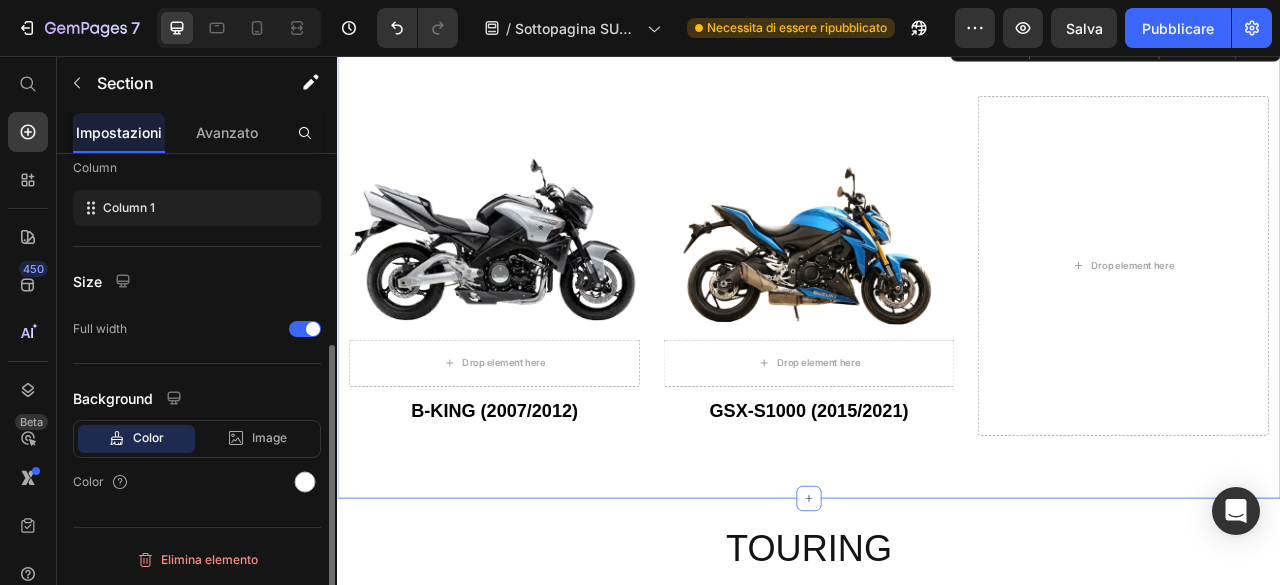 scroll, scrollTop: 0, scrollLeft: 0, axis: both 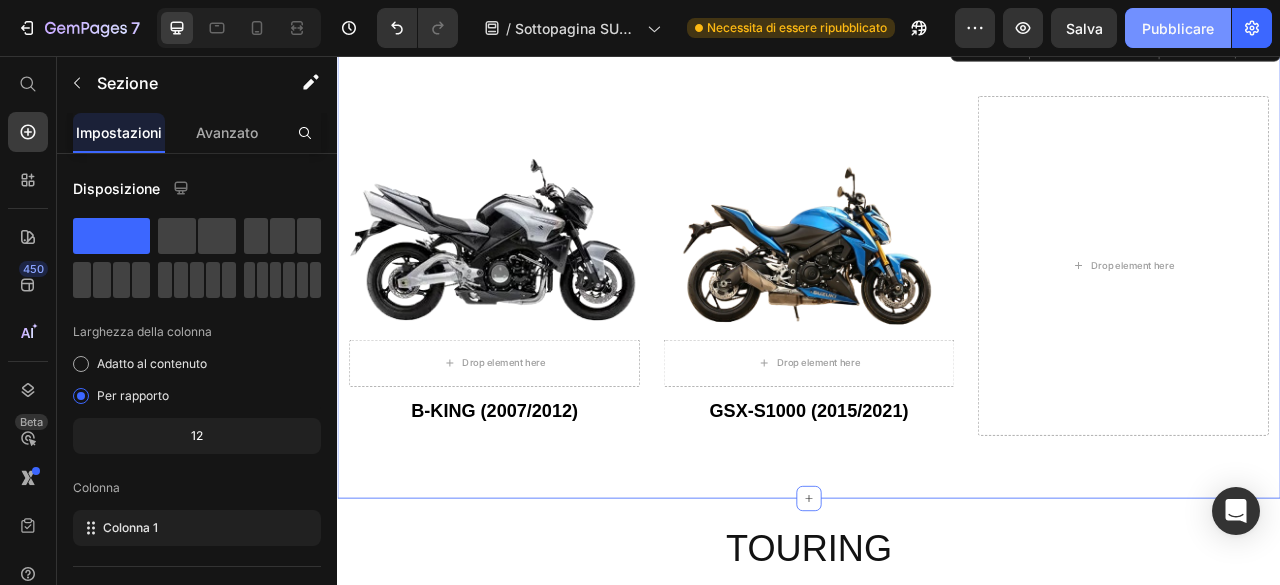 click on "Pubblicare" at bounding box center (1178, 28) 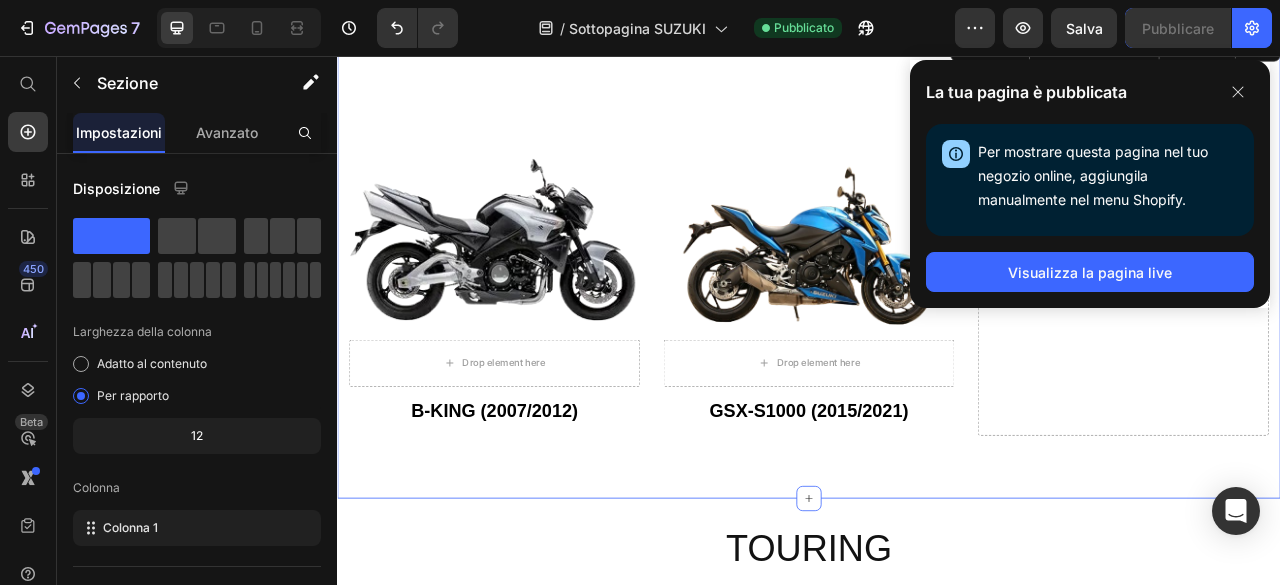 click on "Drop element here Hero Banner B-KING (2007/2012) Button
Drop element here Hero Banner GSX-S1000 (2015/2021) Button
Drop element here Row Section 10   Create Theme Section AI Content Write with GemAI What would you like to describe here? Tone and Voice Persuasive Product Terminale Arrow Race-Tech KTM 690 SMC 2019-2024 + raccordo dekat Show more Generate" at bounding box center [937, 323] 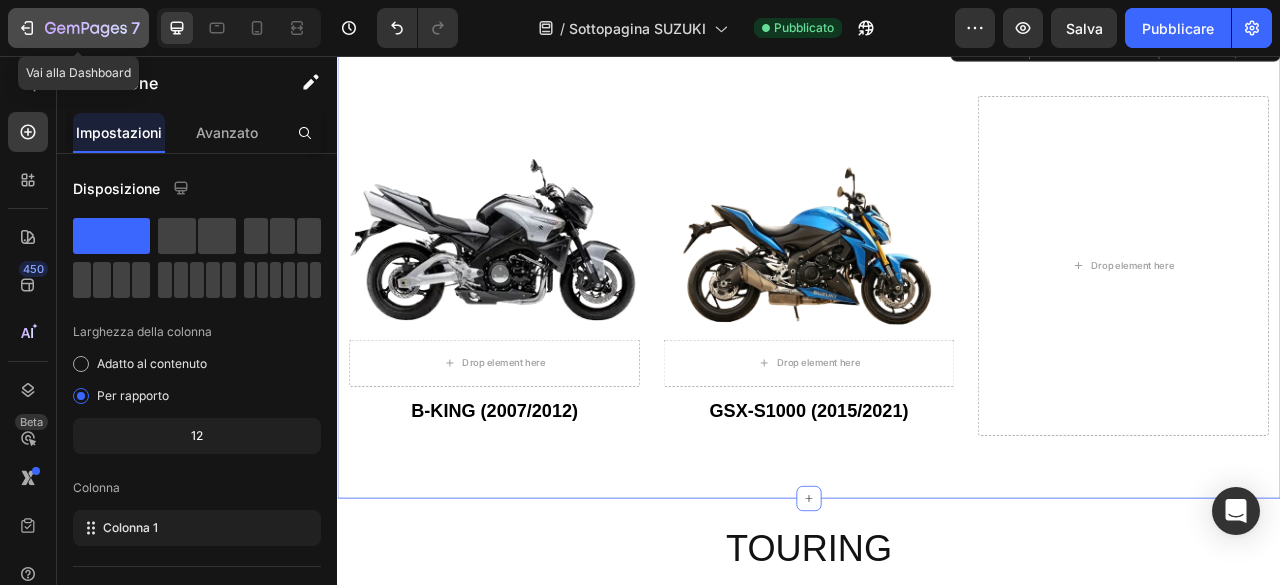 click 